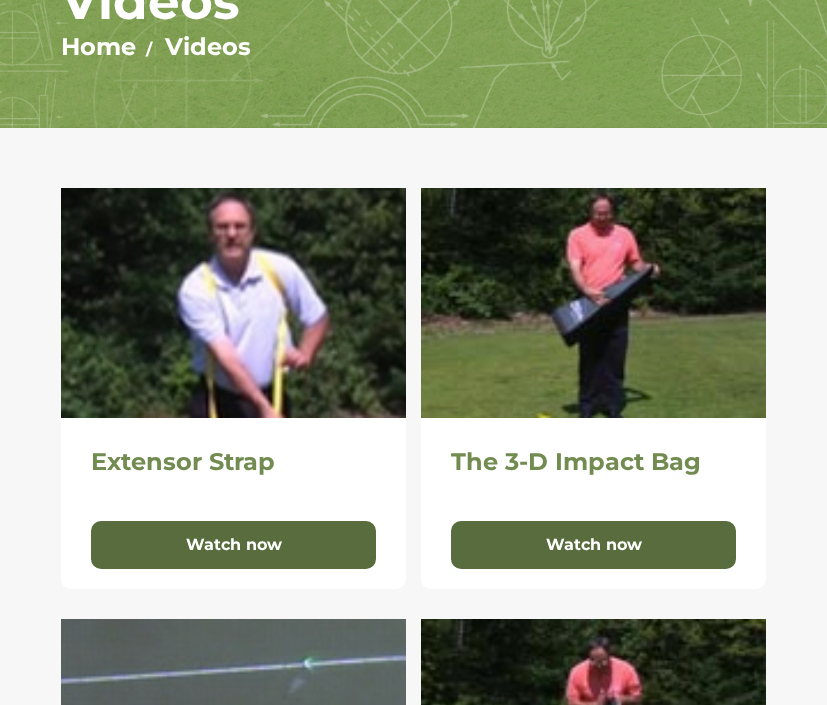 scroll, scrollTop: 227, scrollLeft: 0, axis: vertical 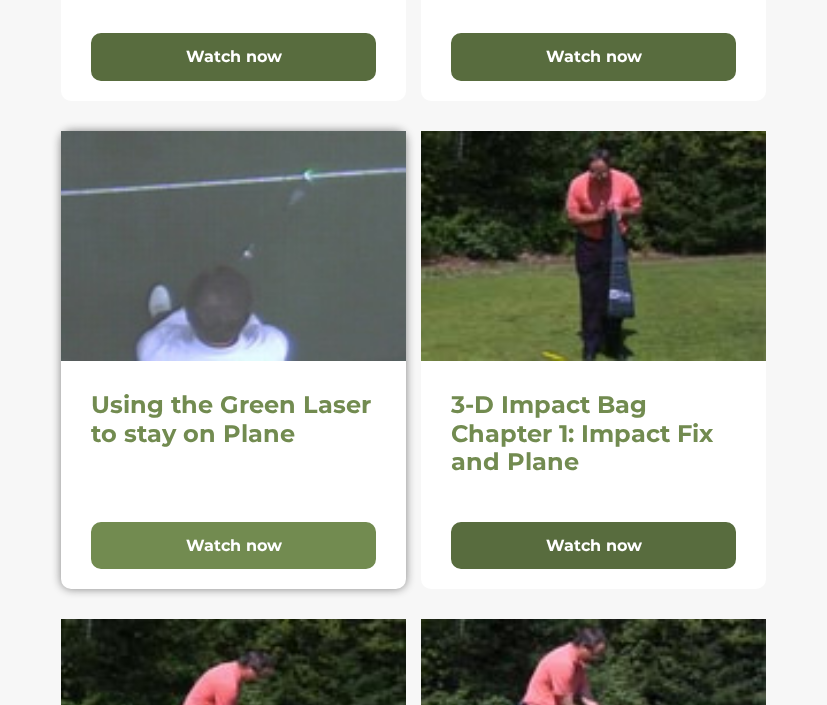 click on "Watch now" at bounding box center [233, 546] 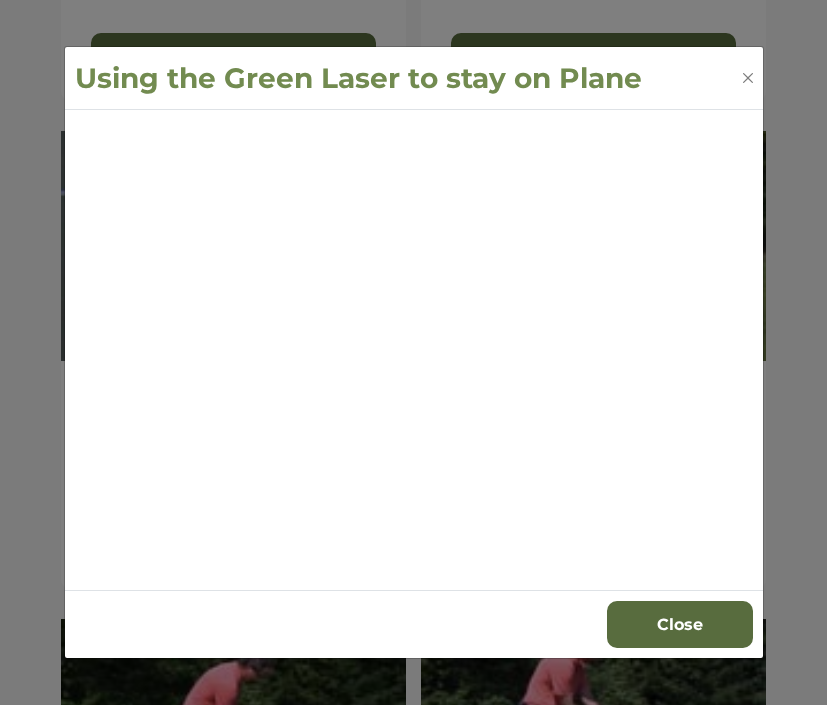 click on "Close" at bounding box center (414, 624) 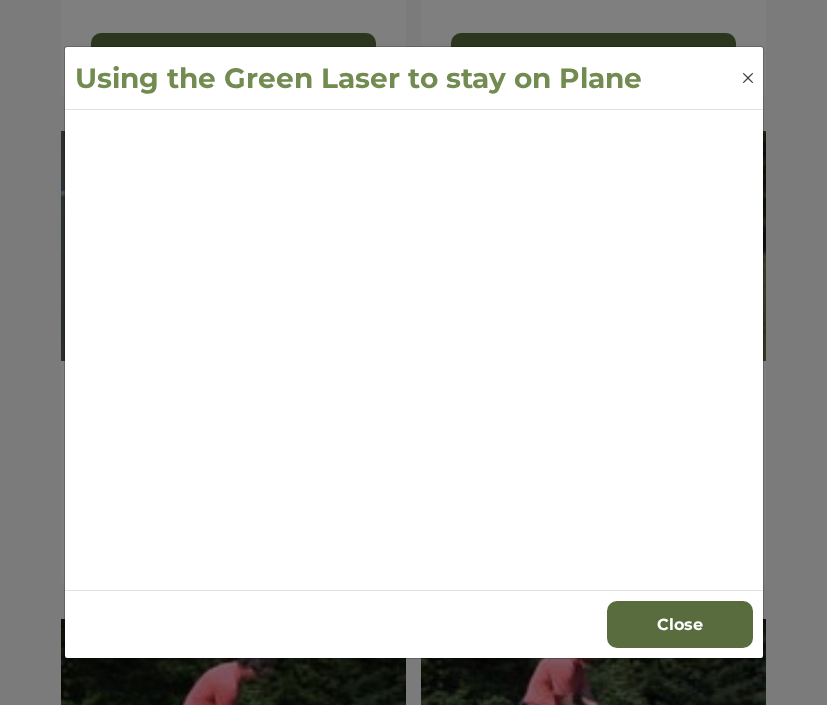 click at bounding box center (748, 78) 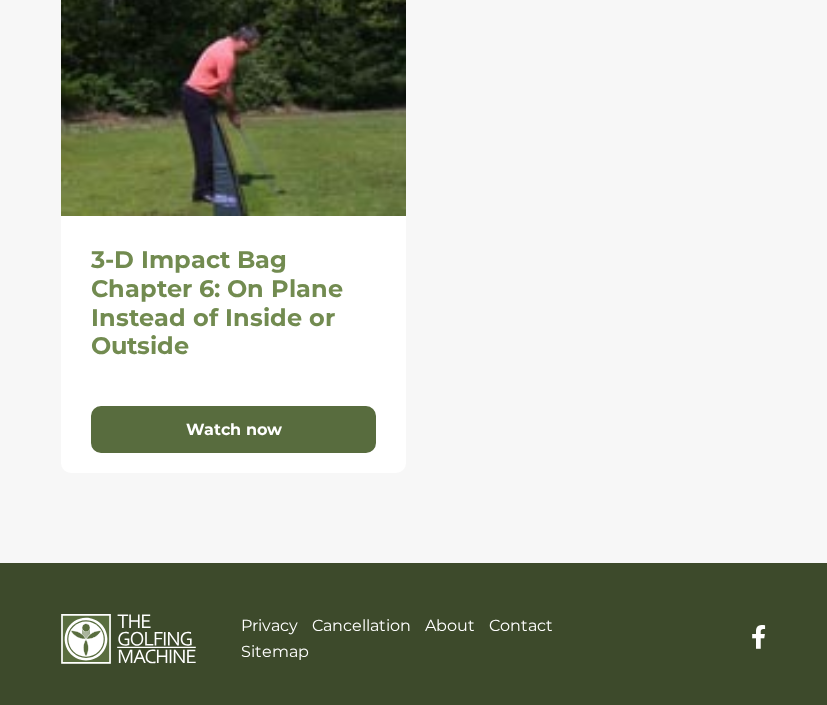 scroll, scrollTop: 2295, scrollLeft: 0, axis: vertical 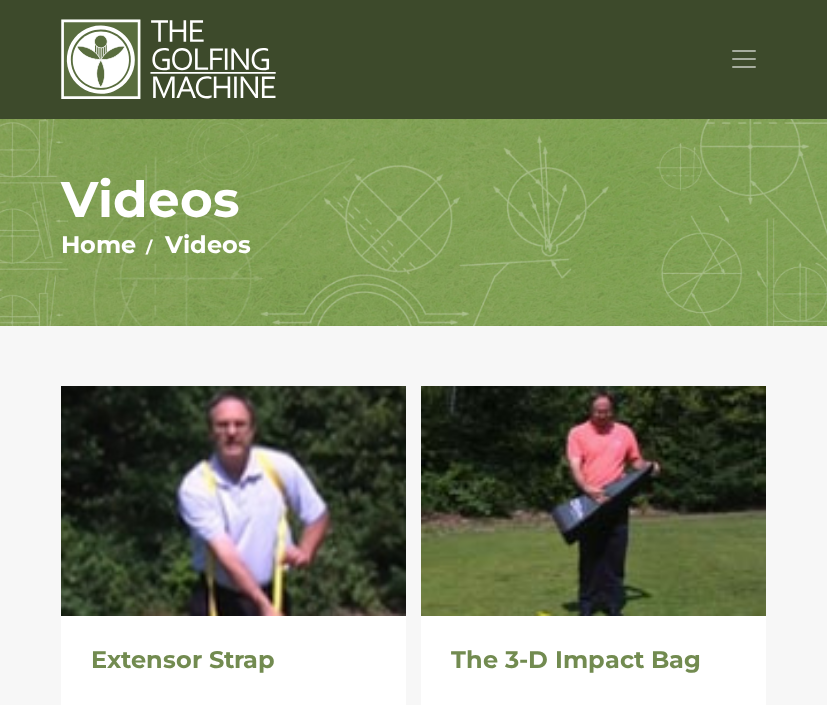 click at bounding box center (744, 59) 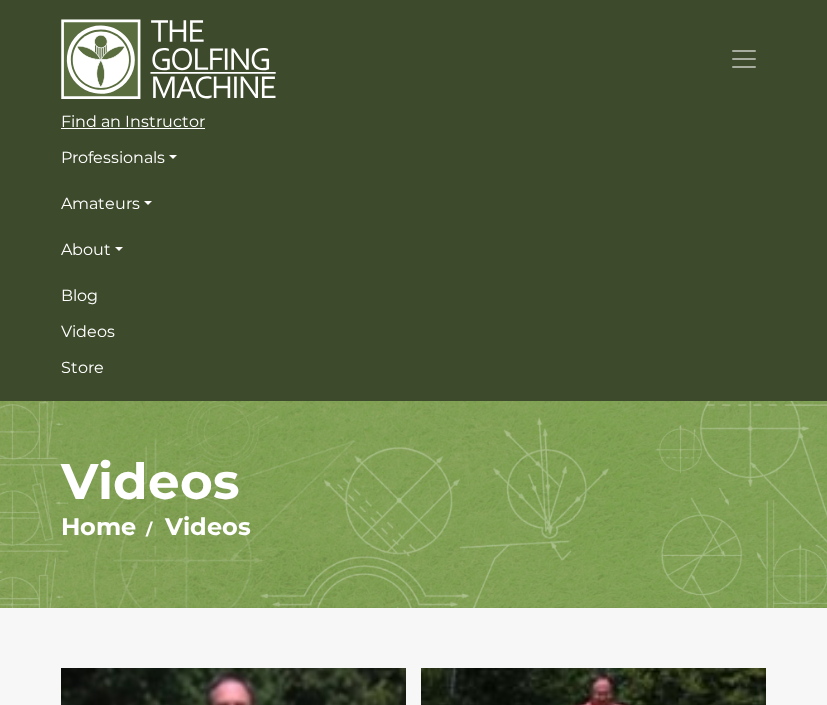 click on "Find an Instructor" at bounding box center [413, 122] 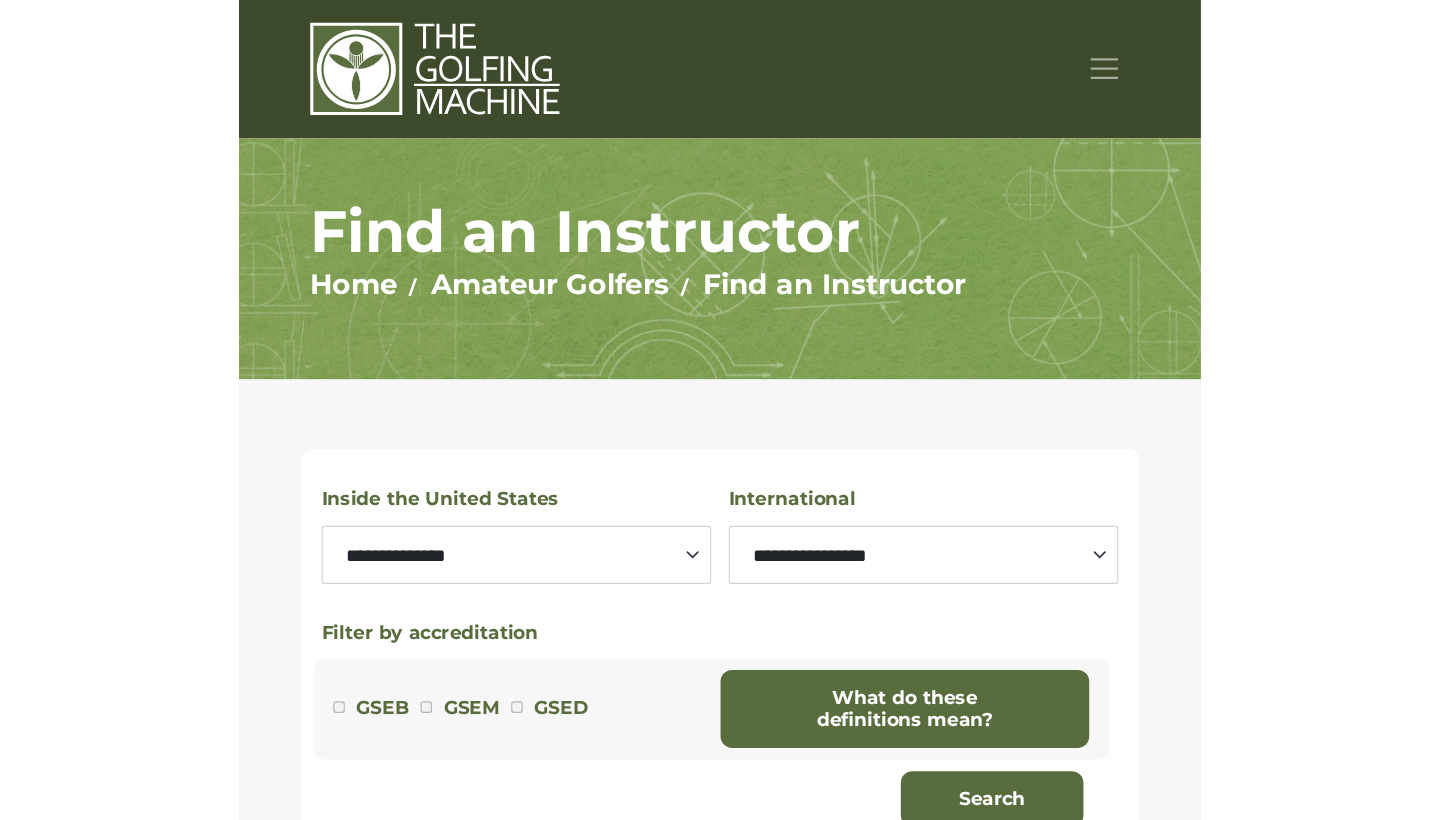 scroll, scrollTop: 0, scrollLeft: 0, axis: both 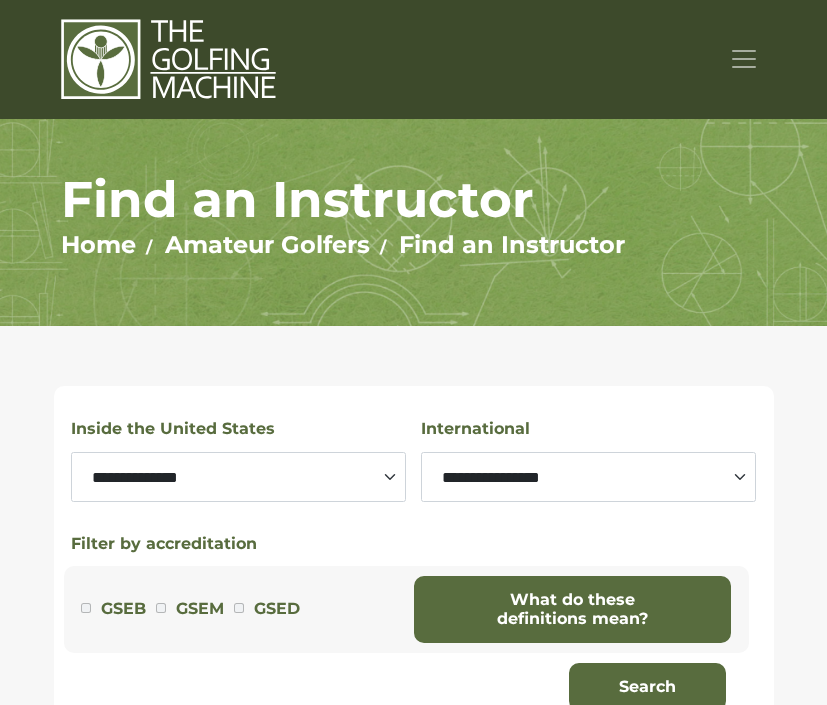 click at bounding box center [744, 59] 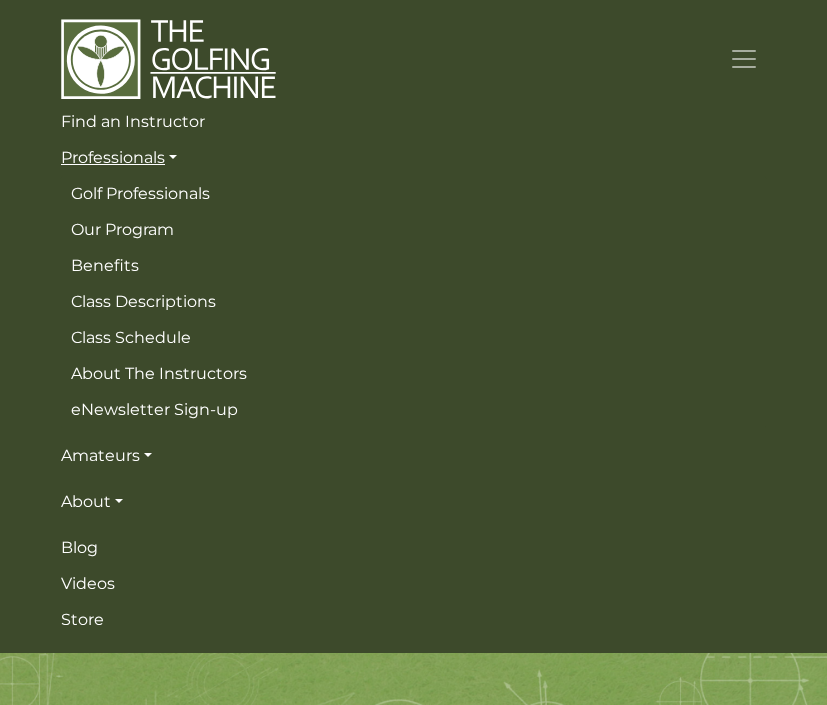 click on "Professionals" at bounding box center (413, 158) 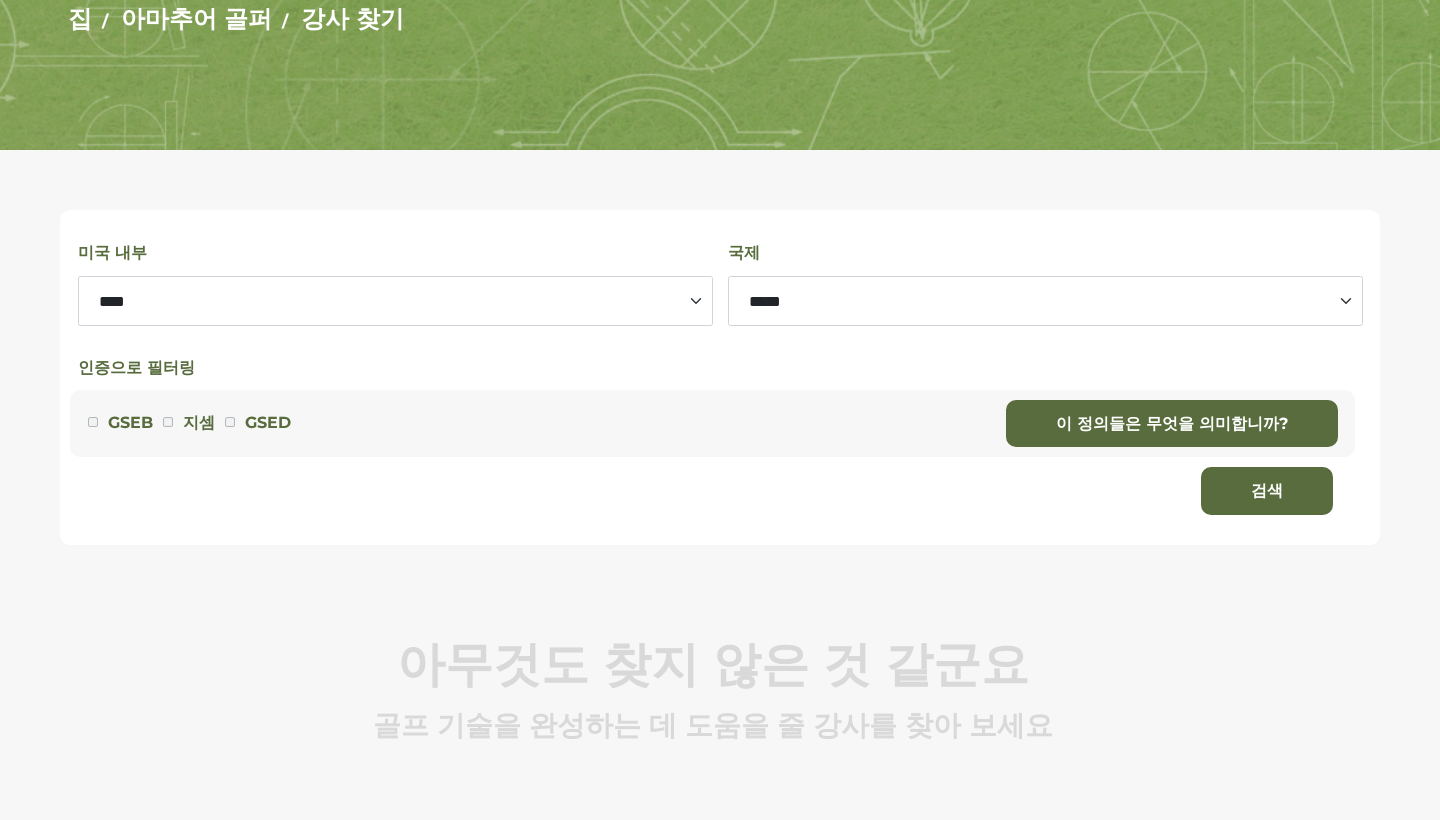 scroll, scrollTop: 290, scrollLeft: 0, axis: vertical 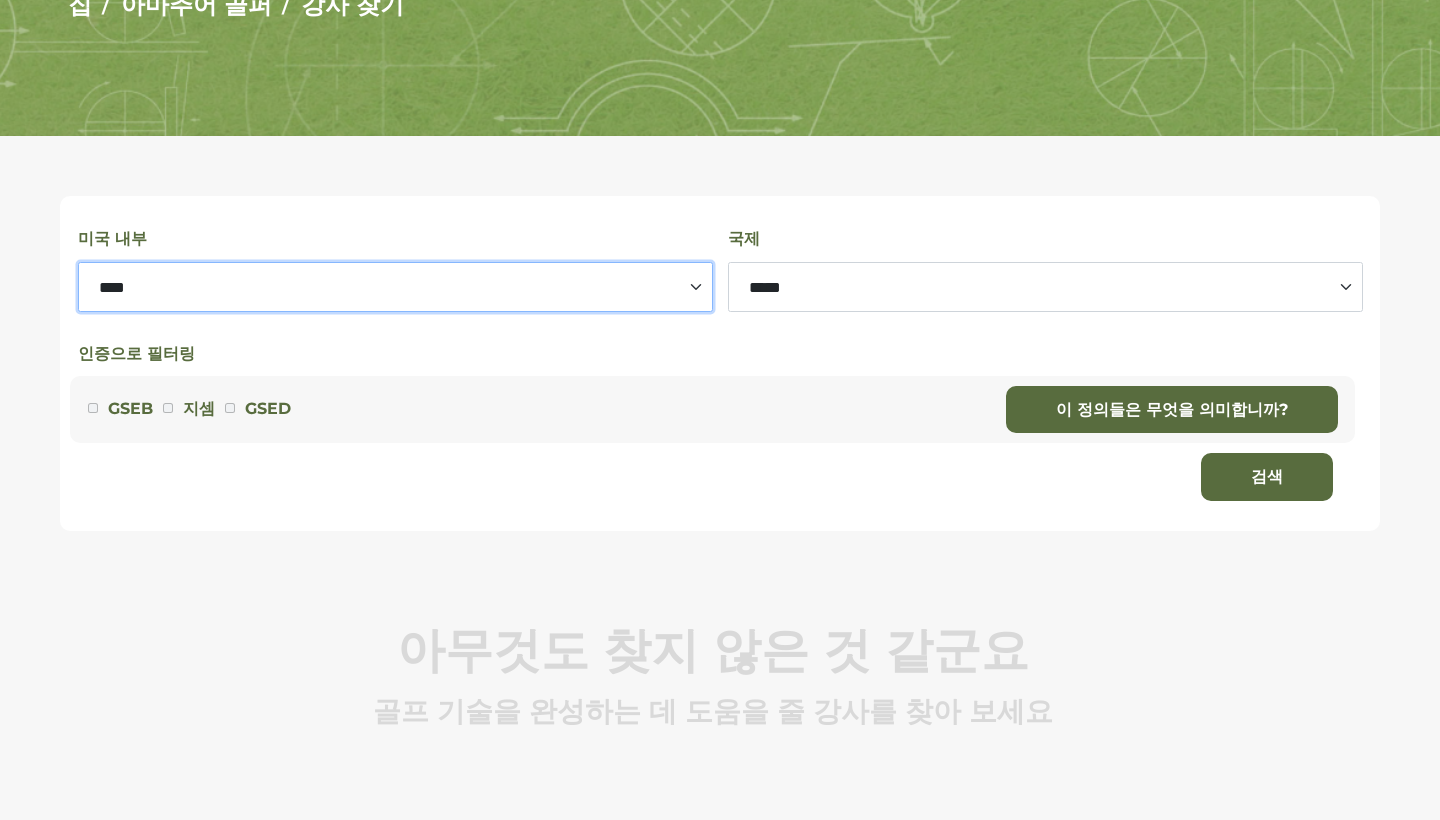 select on "*******" 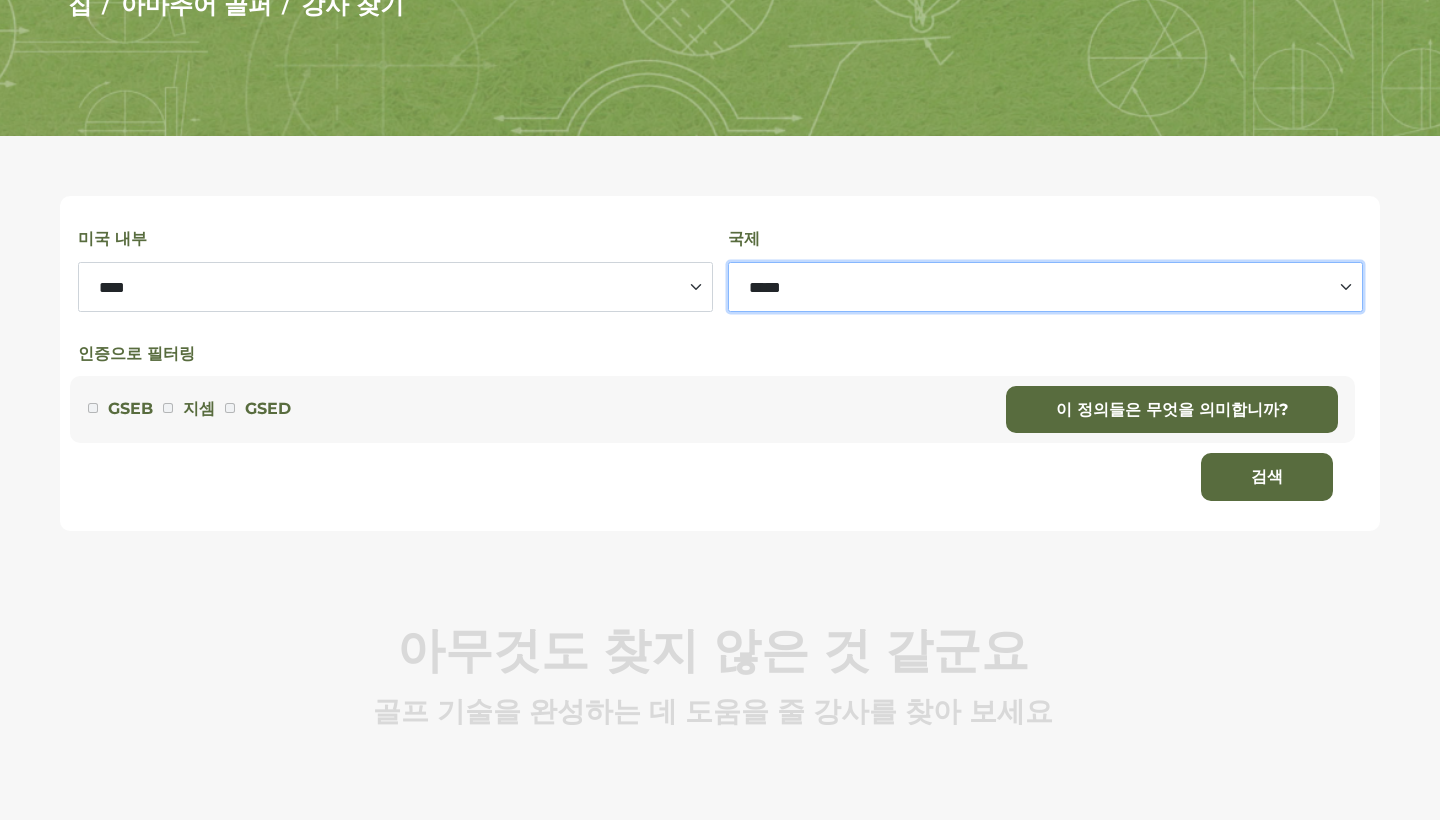 select on "*********" 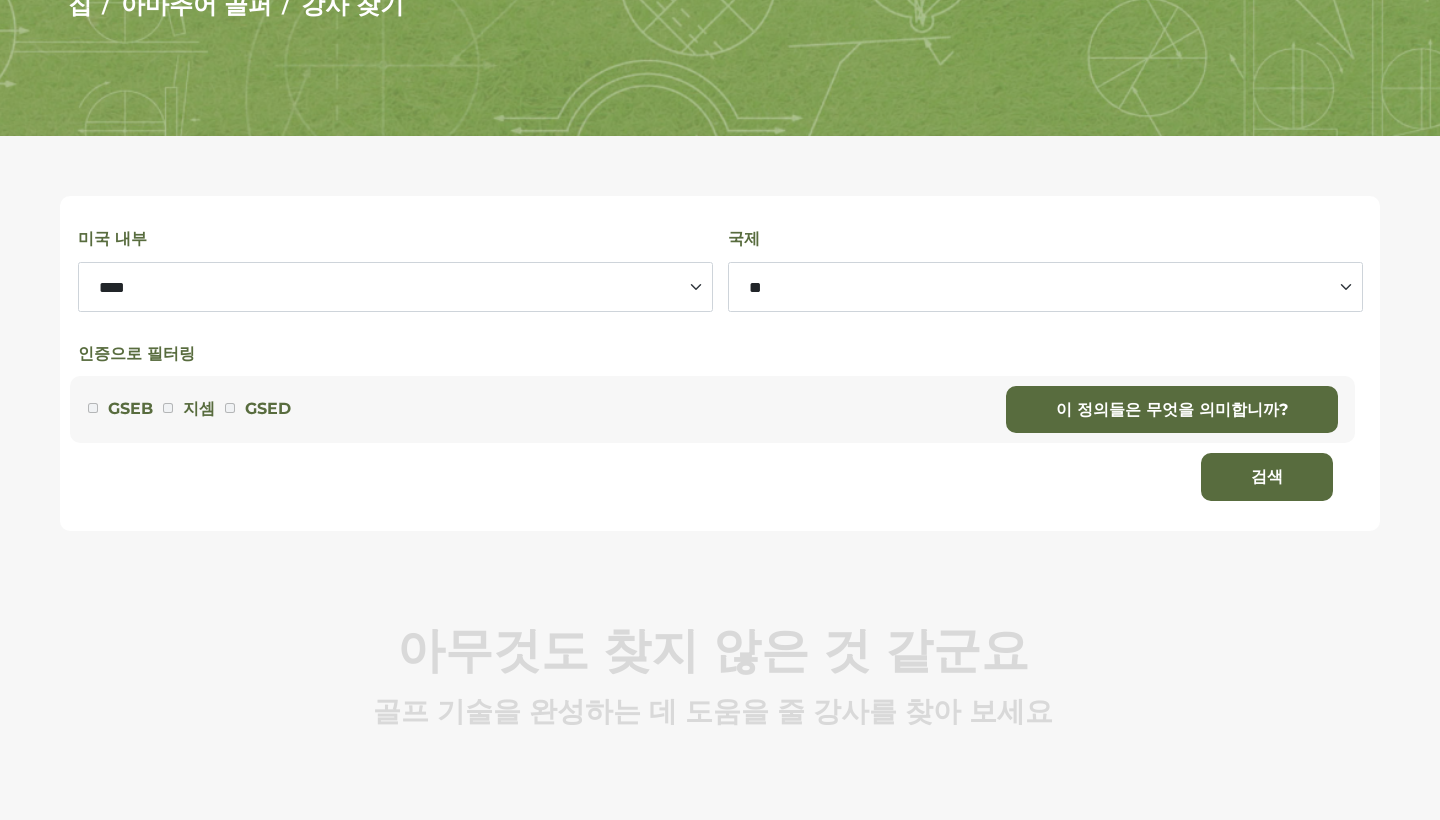click on "미국 내부
****
****
****
****
***
*****
****
****
****
****
***
***
****
****
****
****
***
***
*****
**
****
*****
*** **** **** *** *** ***" at bounding box center [720, 363] 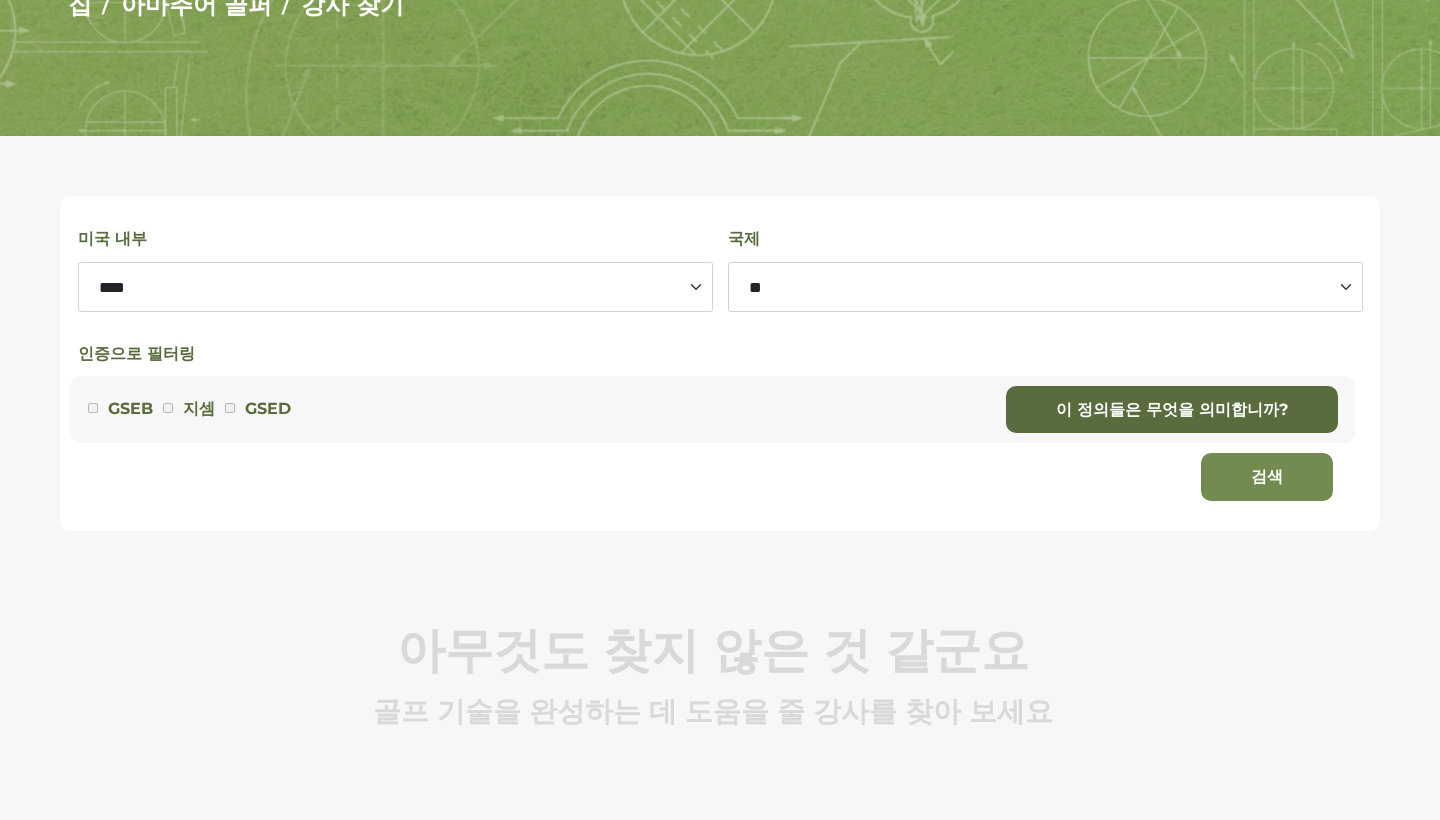 click on "검색" at bounding box center [1267, 477] 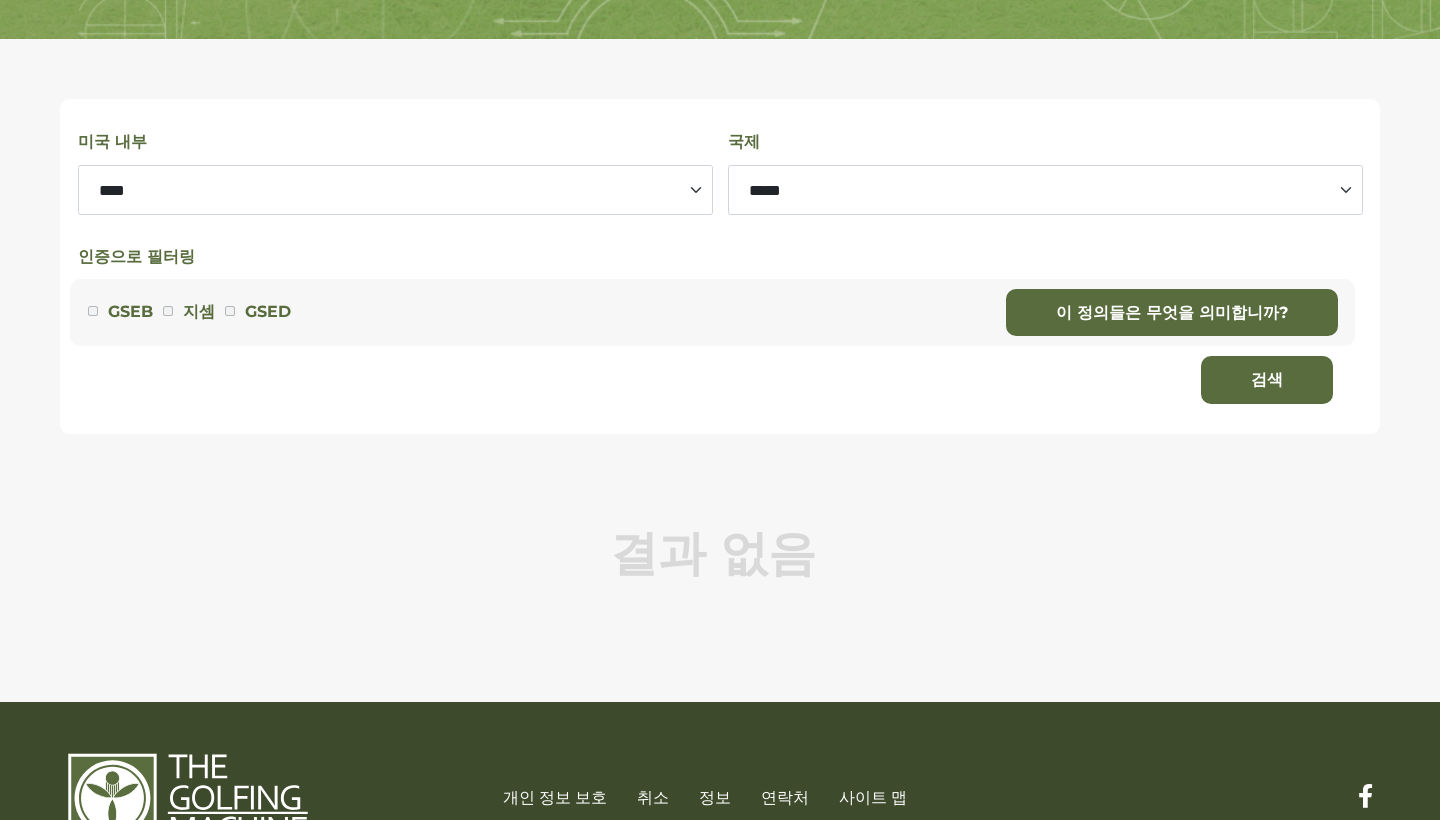 scroll, scrollTop: 389, scrollLeft: 0, axis: vertical 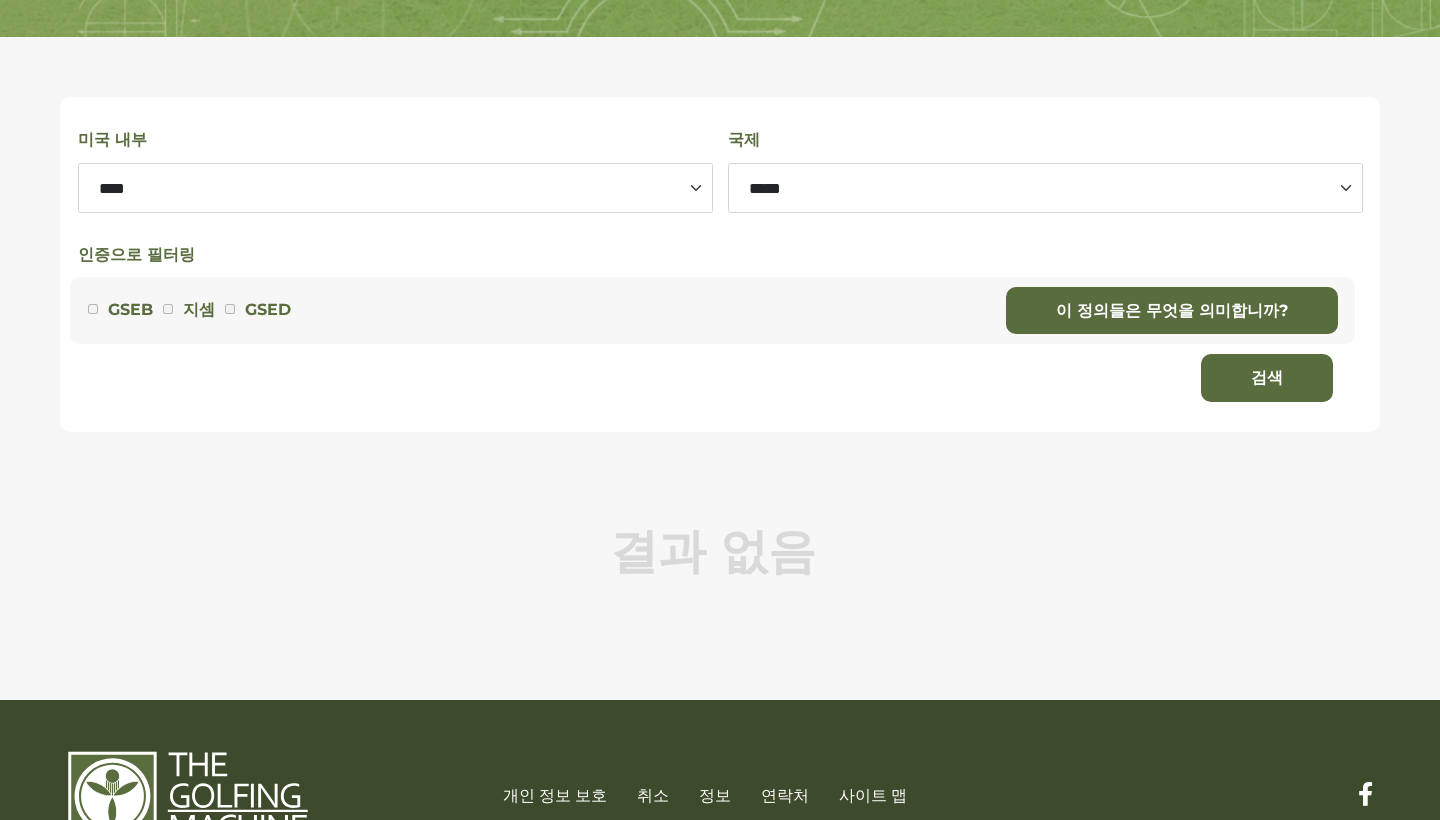 click on "인증으로 필터링" at bounding box center [713, 245] 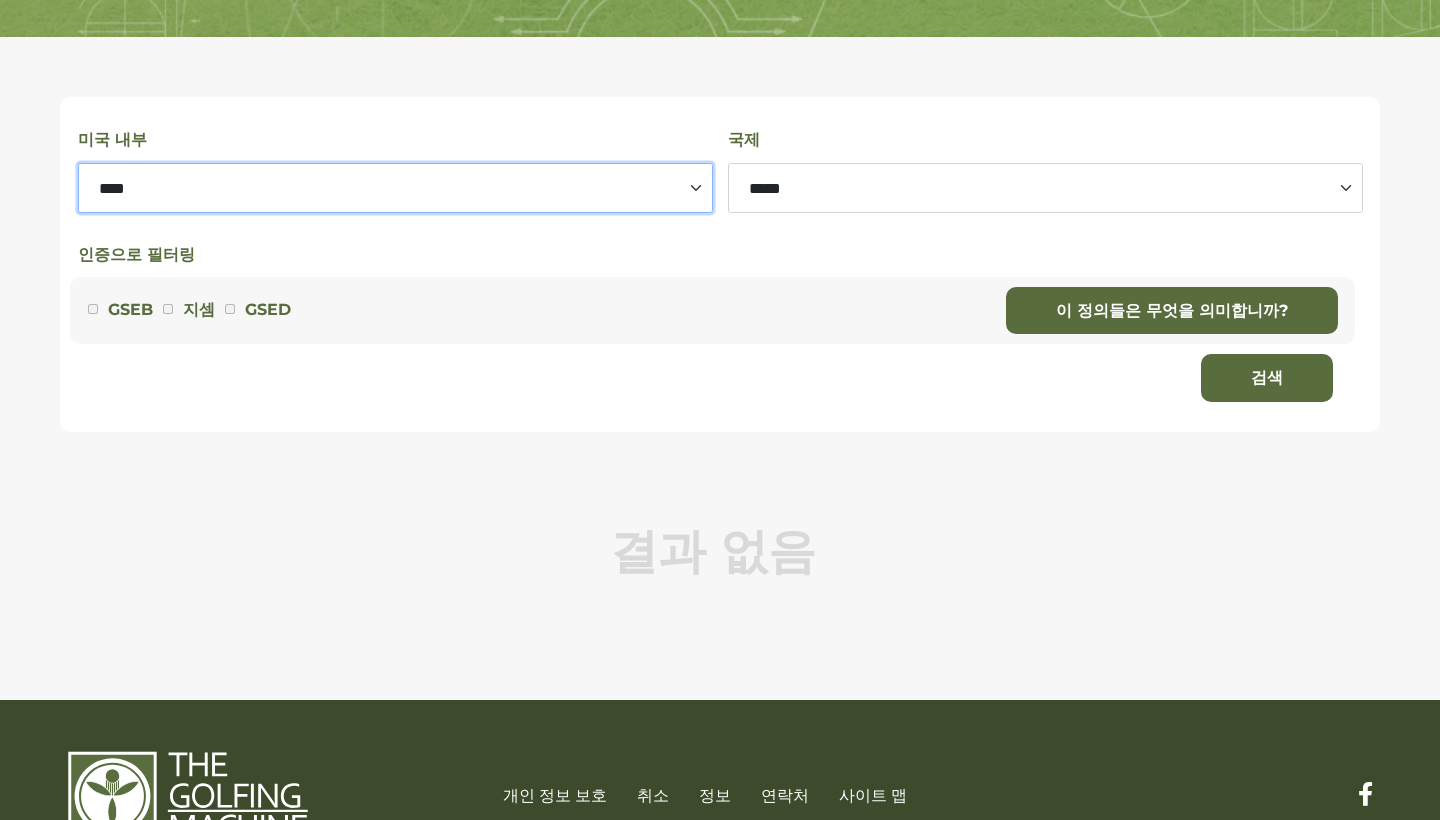 select on "******" 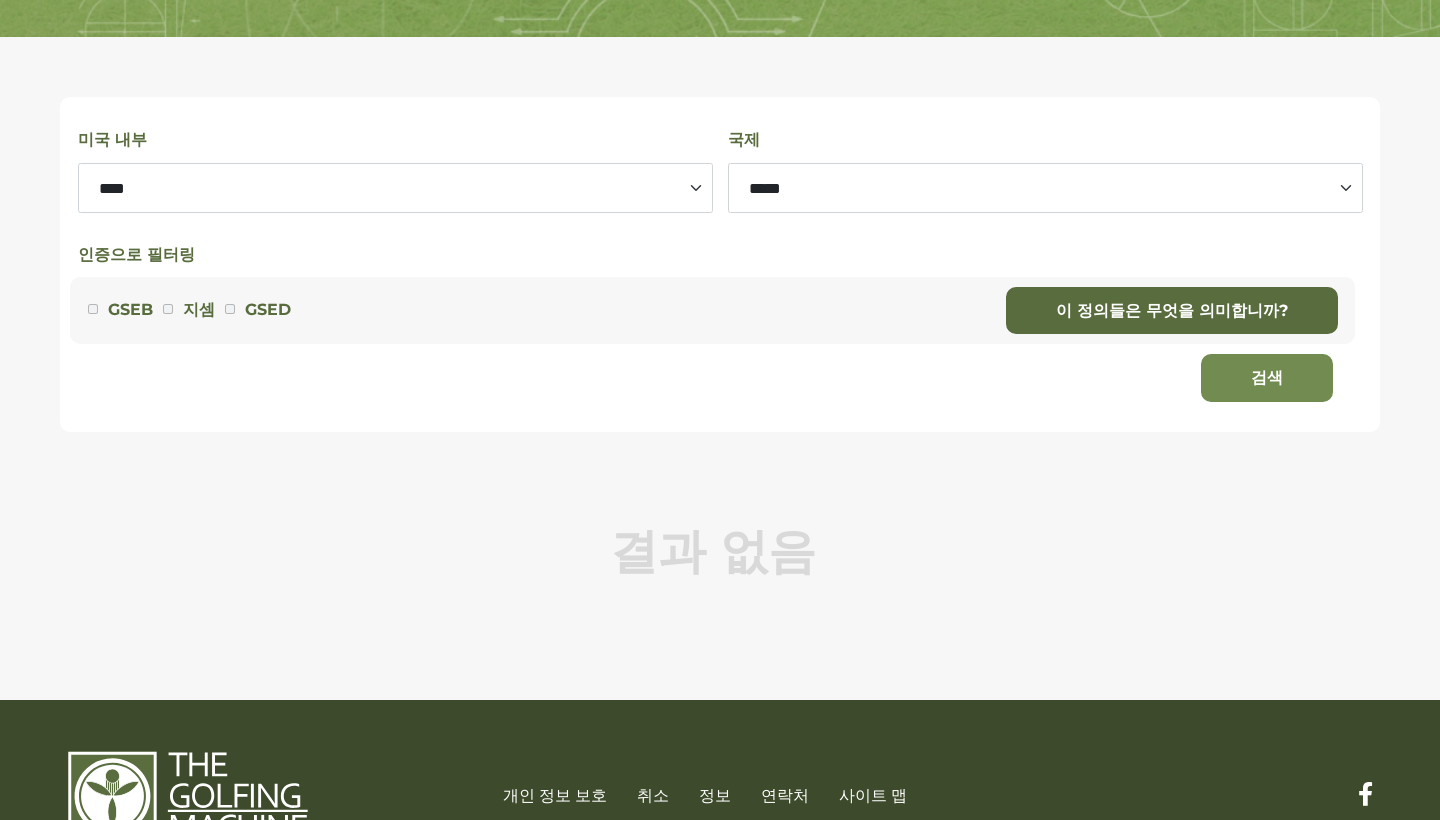click on "검색" at bounding box center (1267, 378) 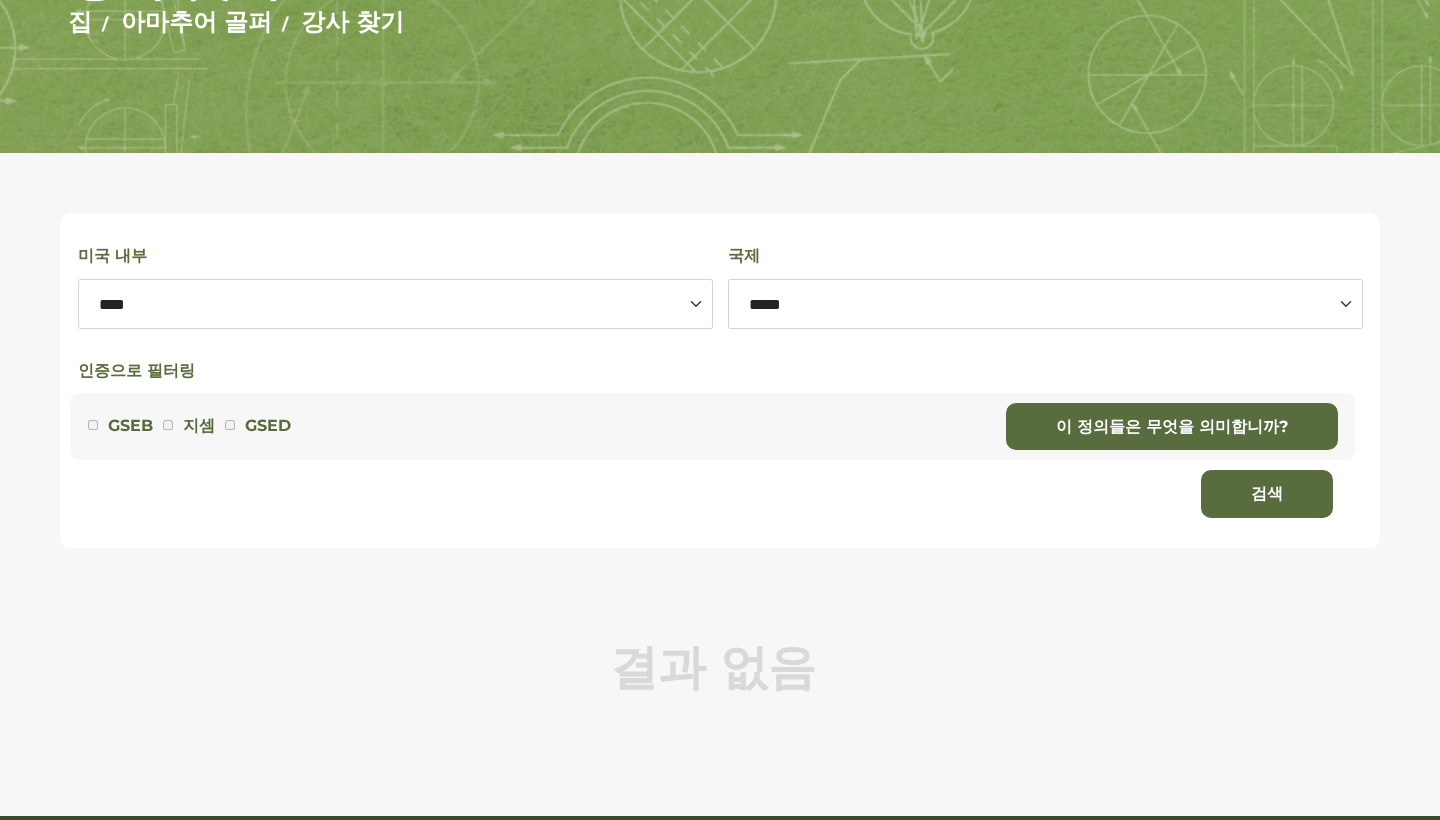 scroll, scrollTop: 337, scrollLeft: 0, axis: vertical 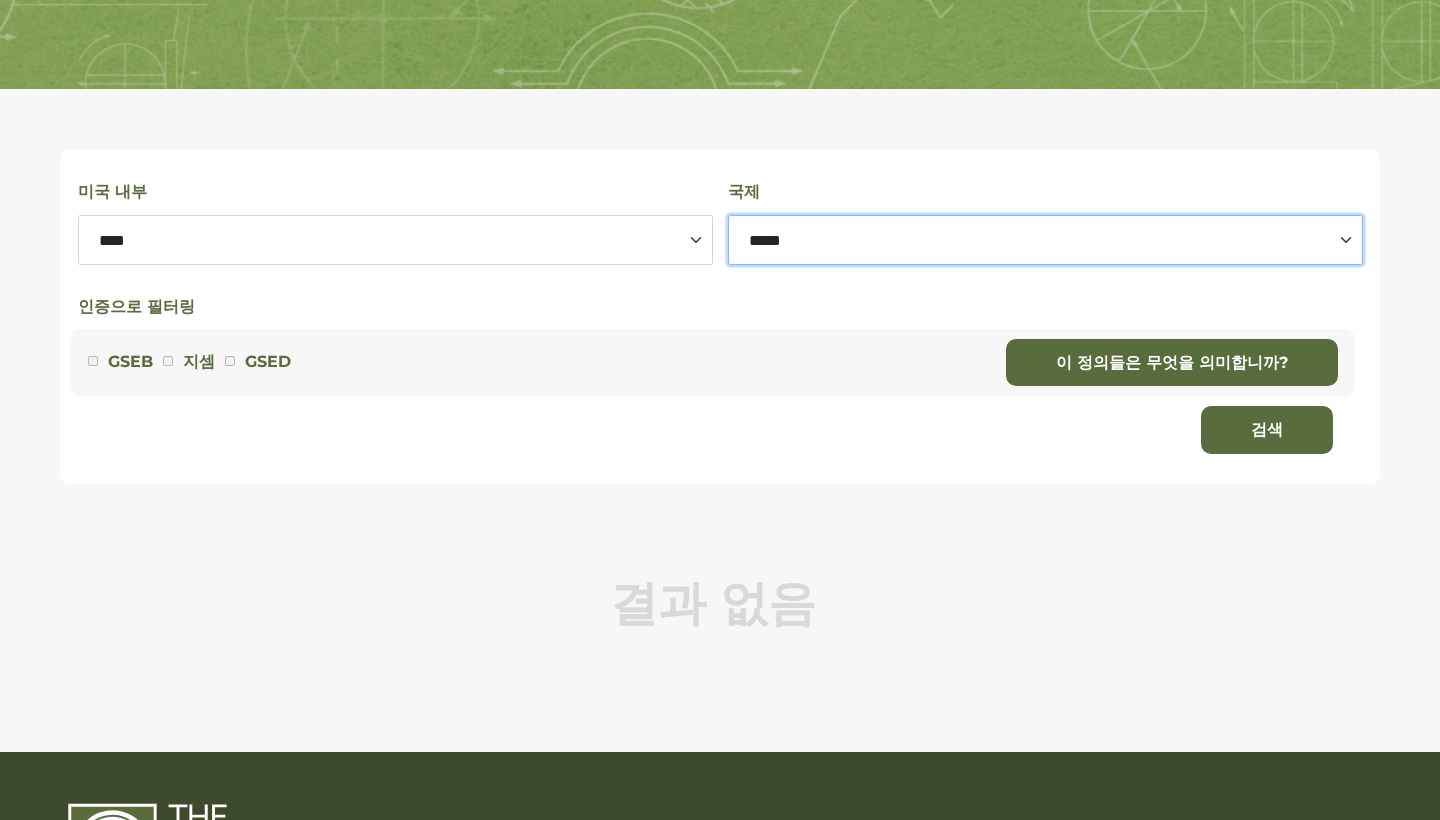 select on "**********" 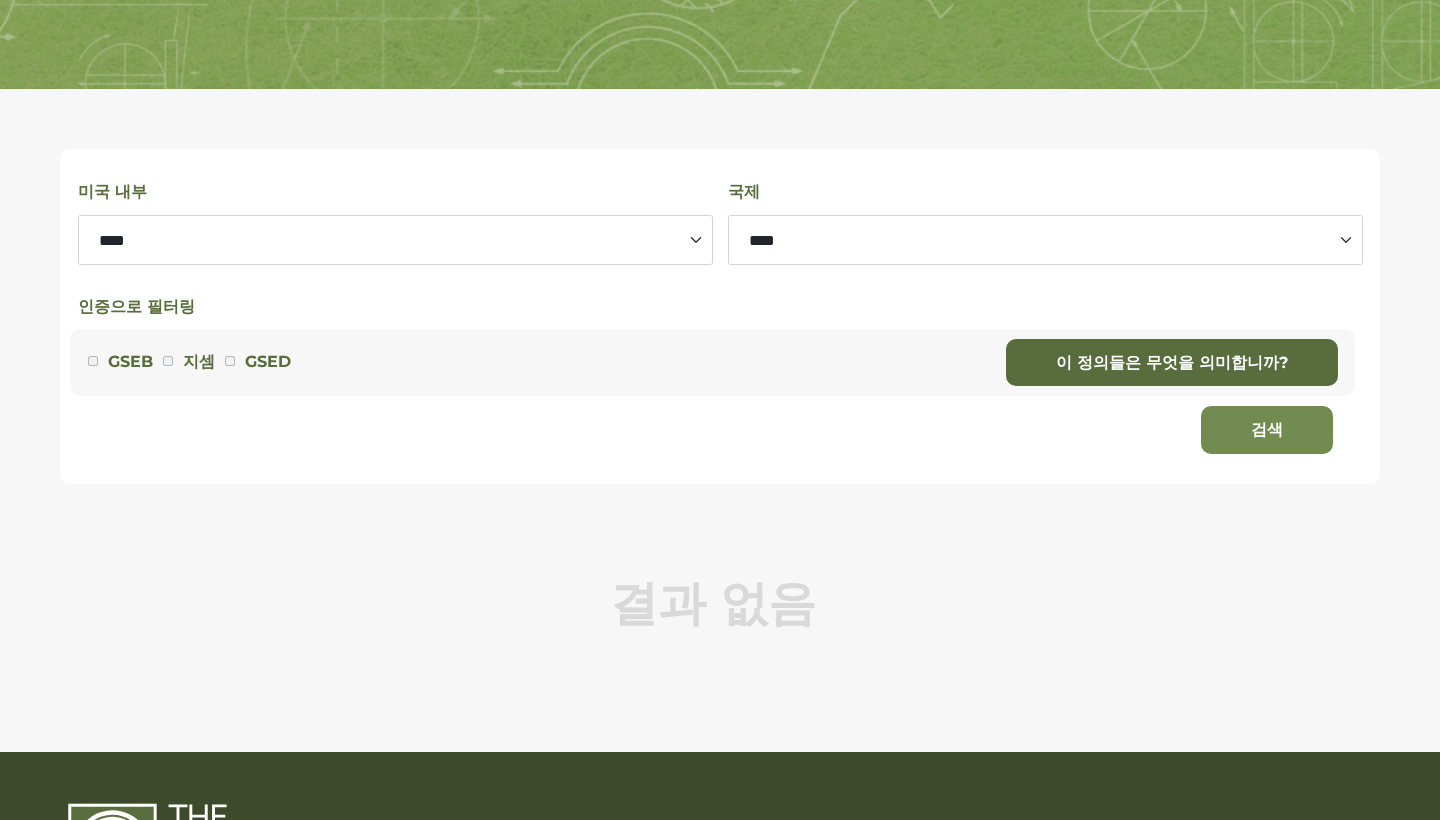 click on "검색" at bounding box center (1267, 430) 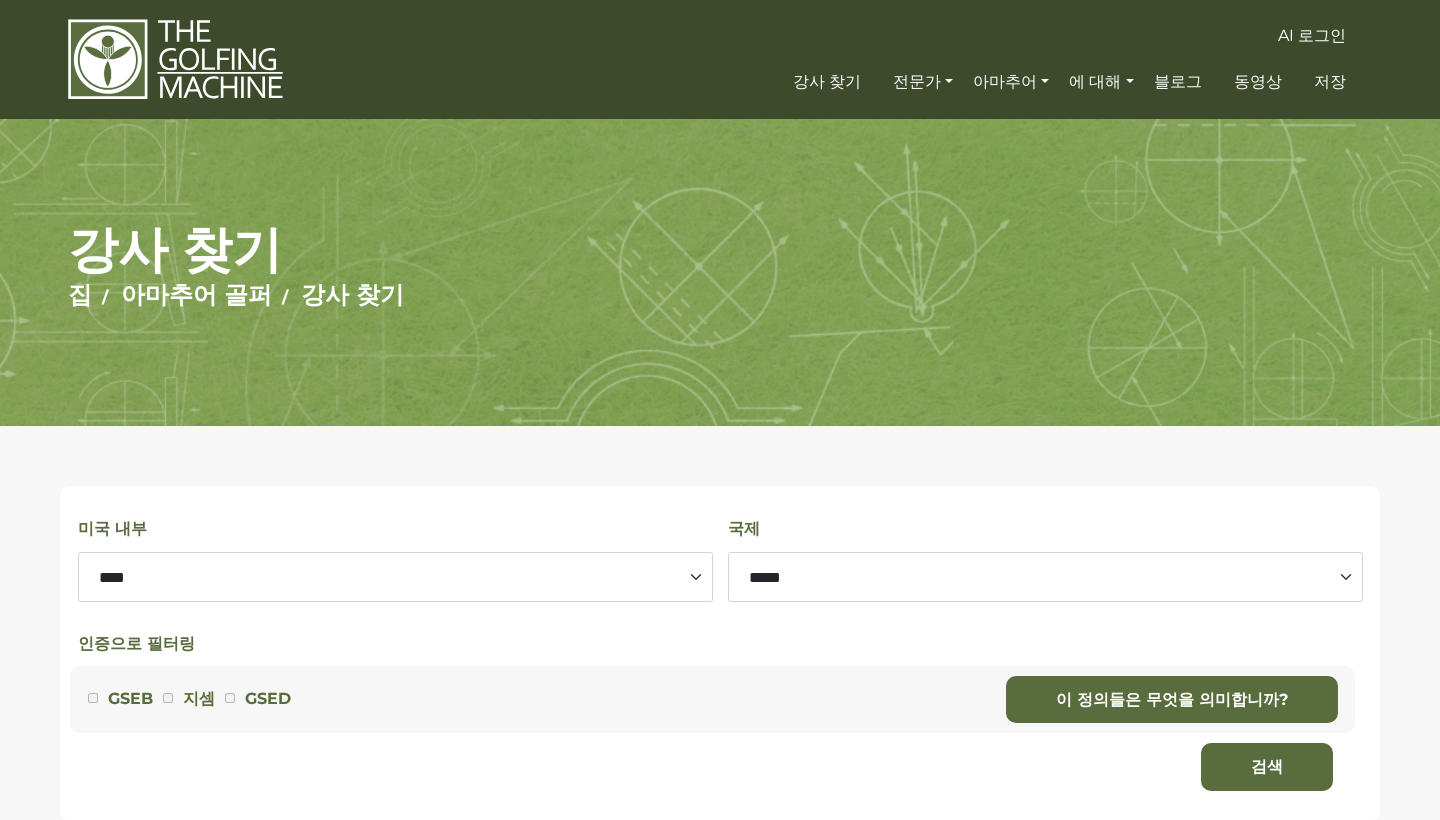 scroll, scrollTop: 0, scrollLeft: 0, axis: both 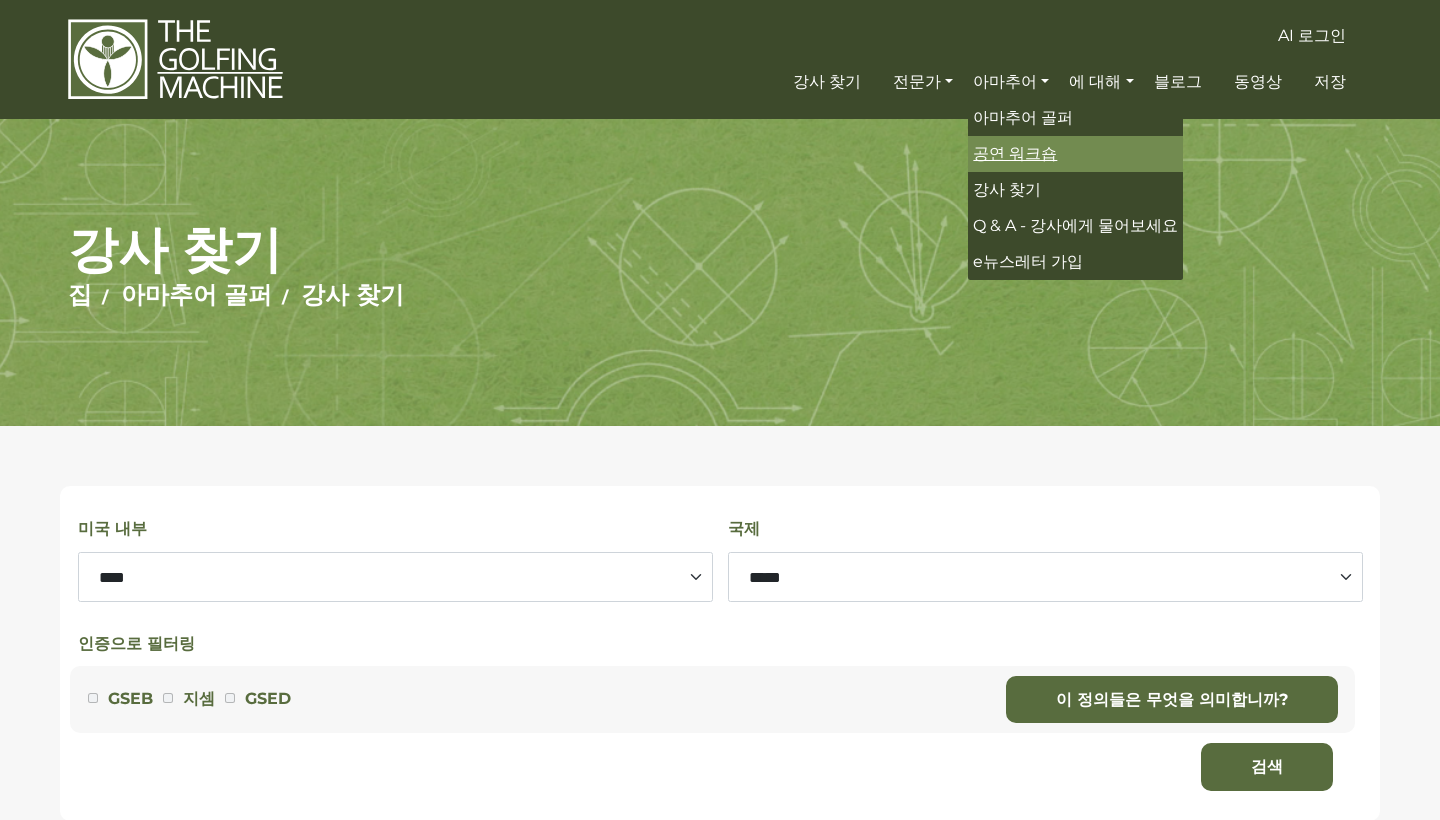 click on "공연 워크숍" at bounding box center (1015, 153) 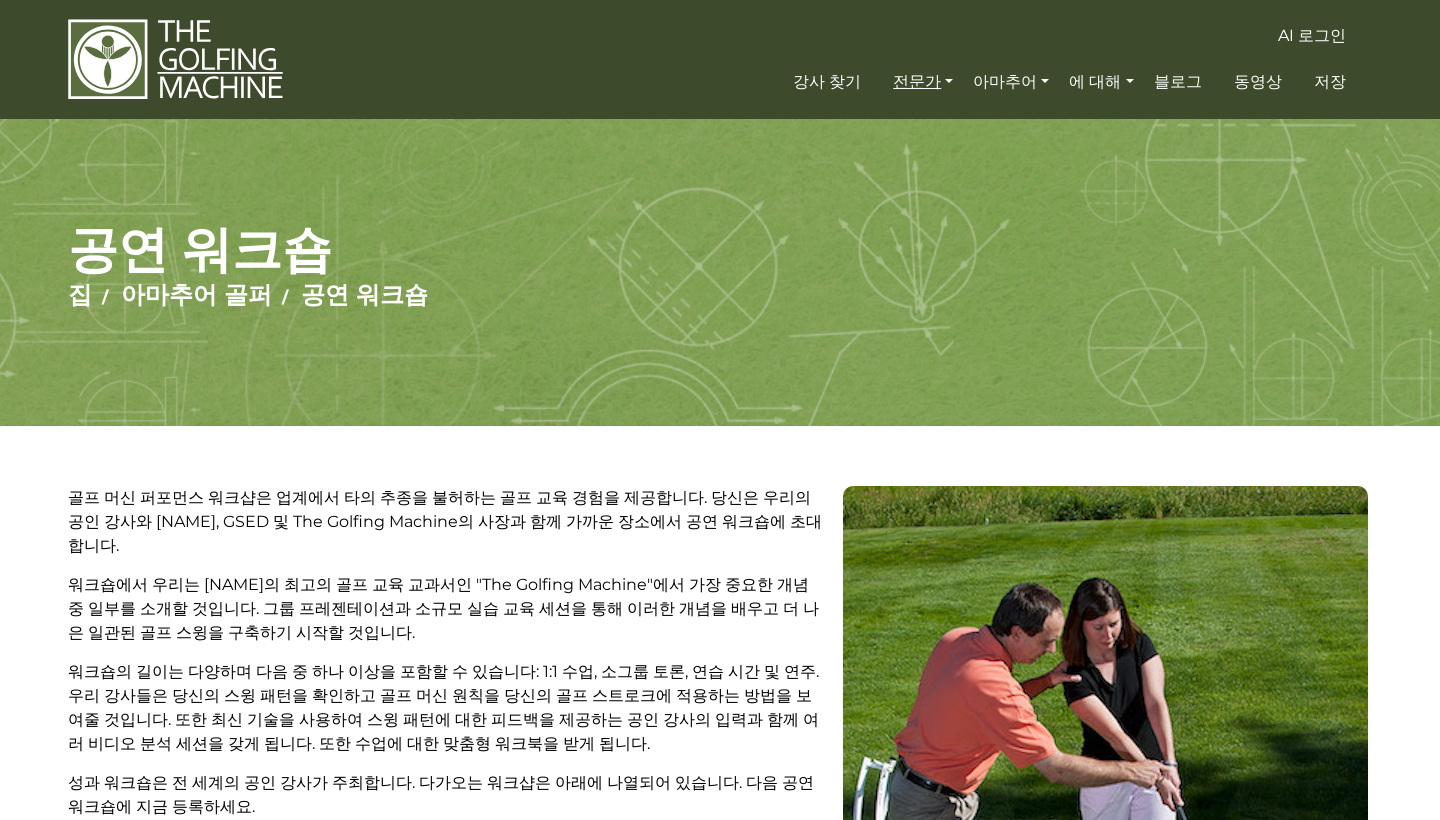 scroll, scrollTop: 0, scrollLeft: 0, axis: both 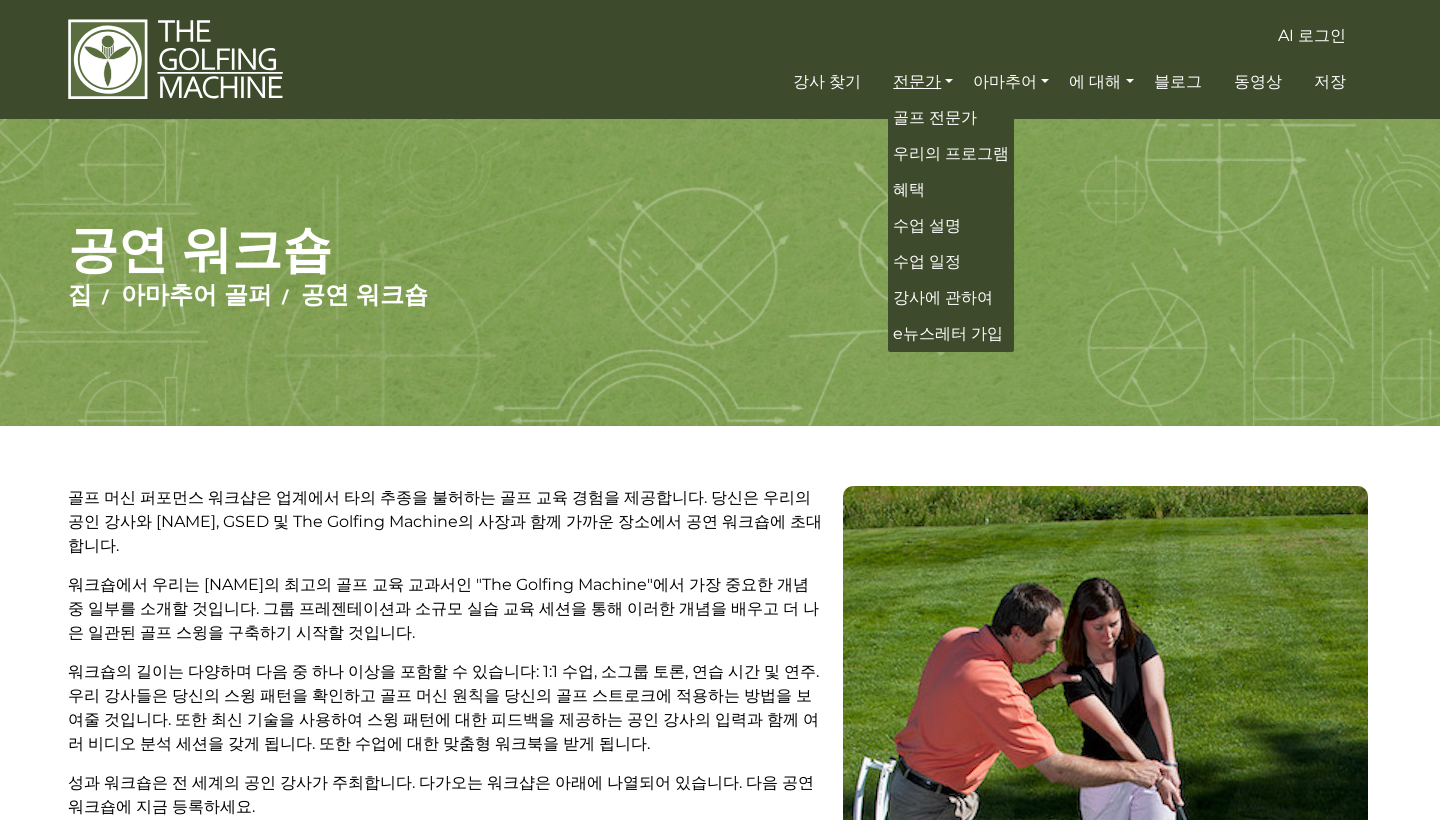 click on "전문가" at bounding box center (923, 82) 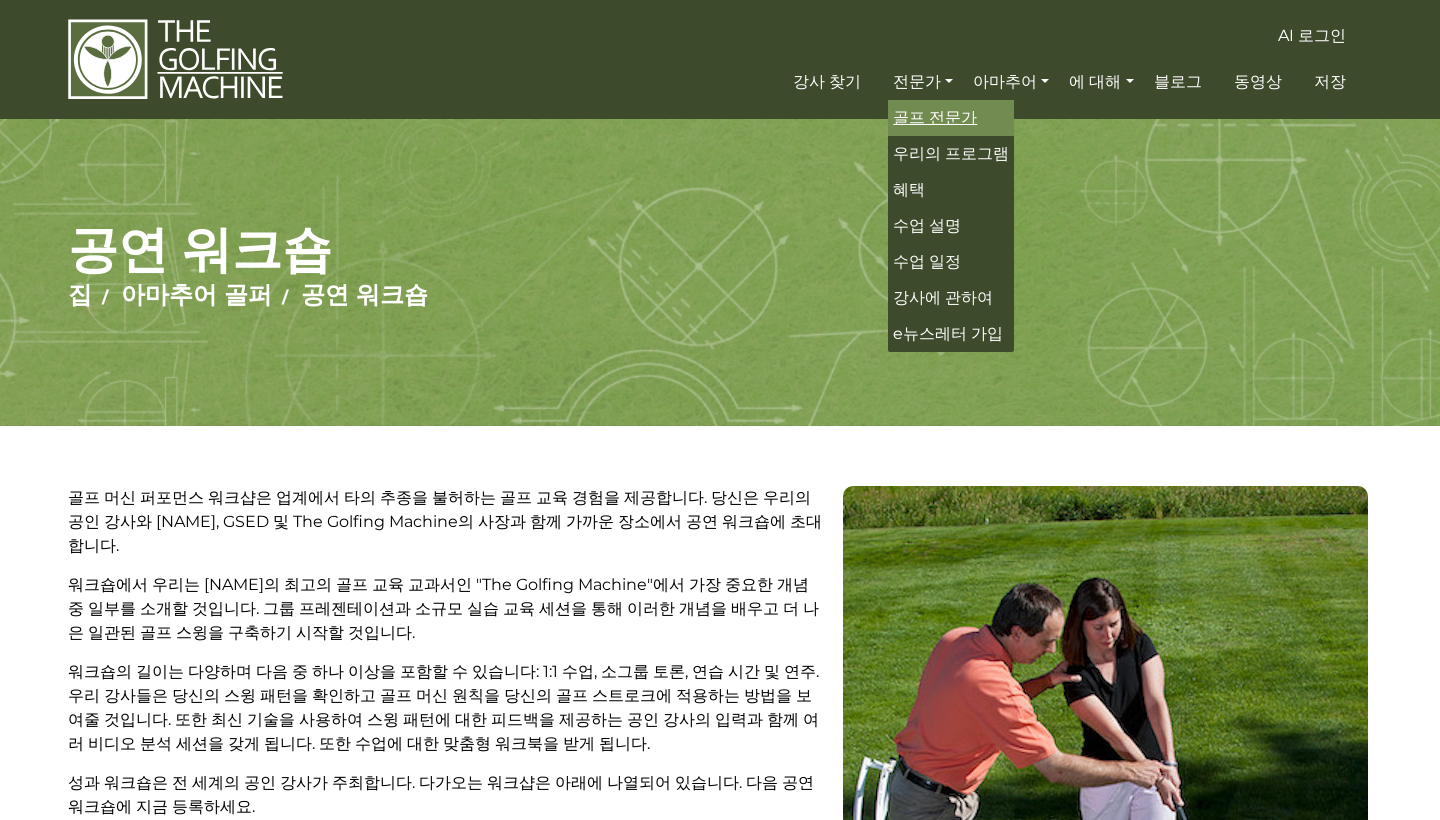 click on "골프 전문가" at bounding box center [935, 117] 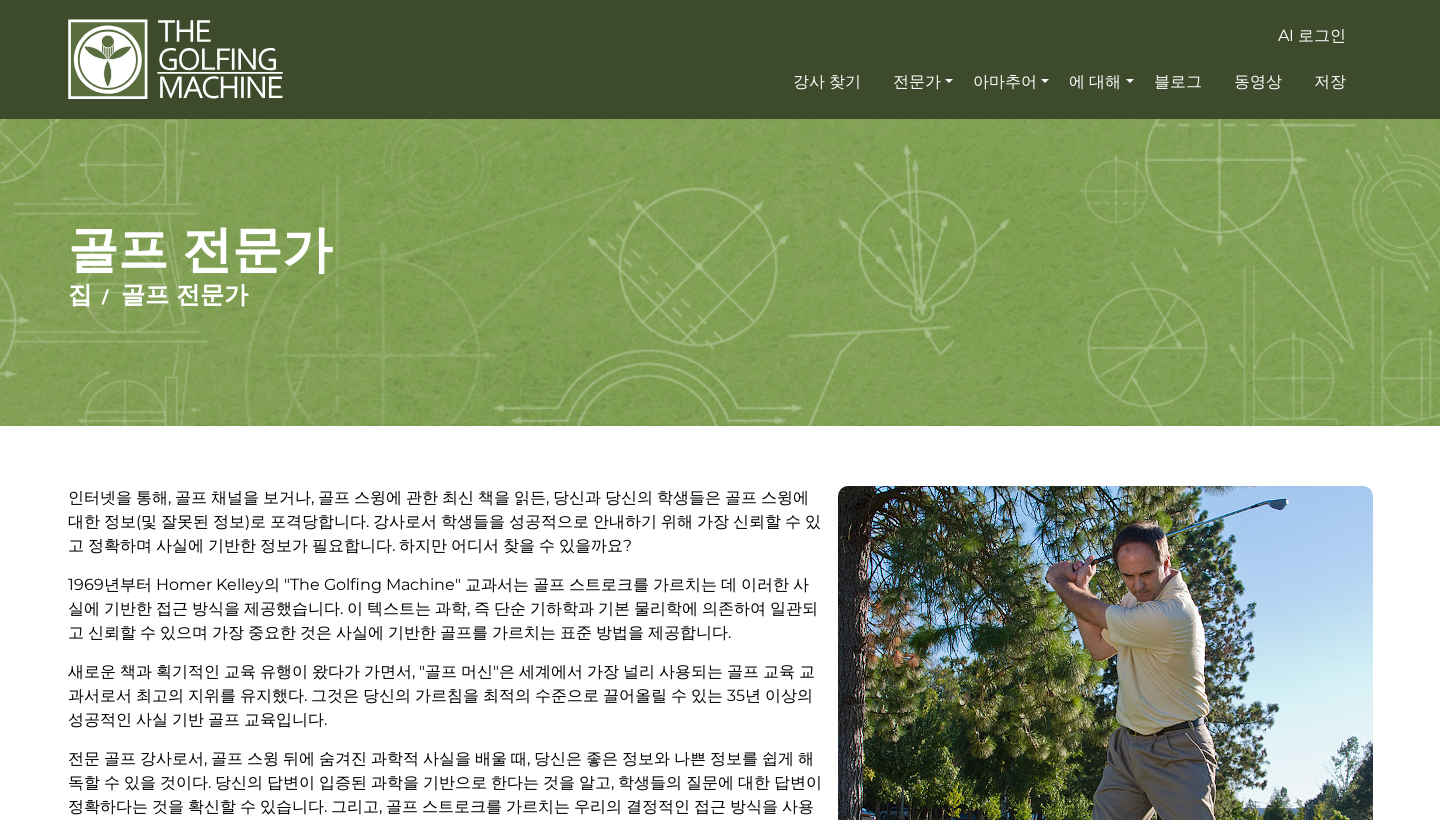 scroll, scrollTop: 0, scrollLeft: 0, axis: both 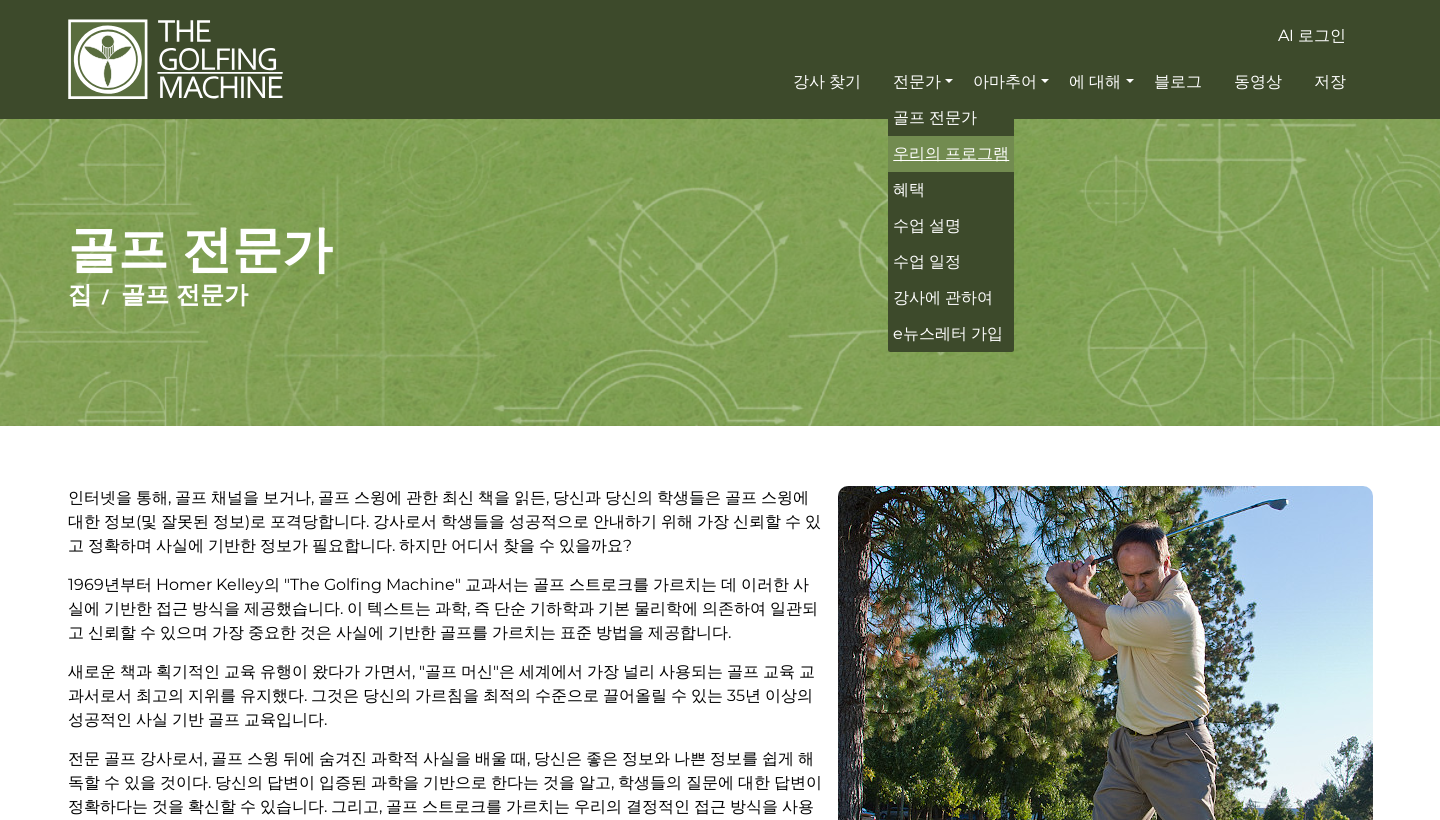 click on "우리의 프로그램" at bounding box center [951, 153] 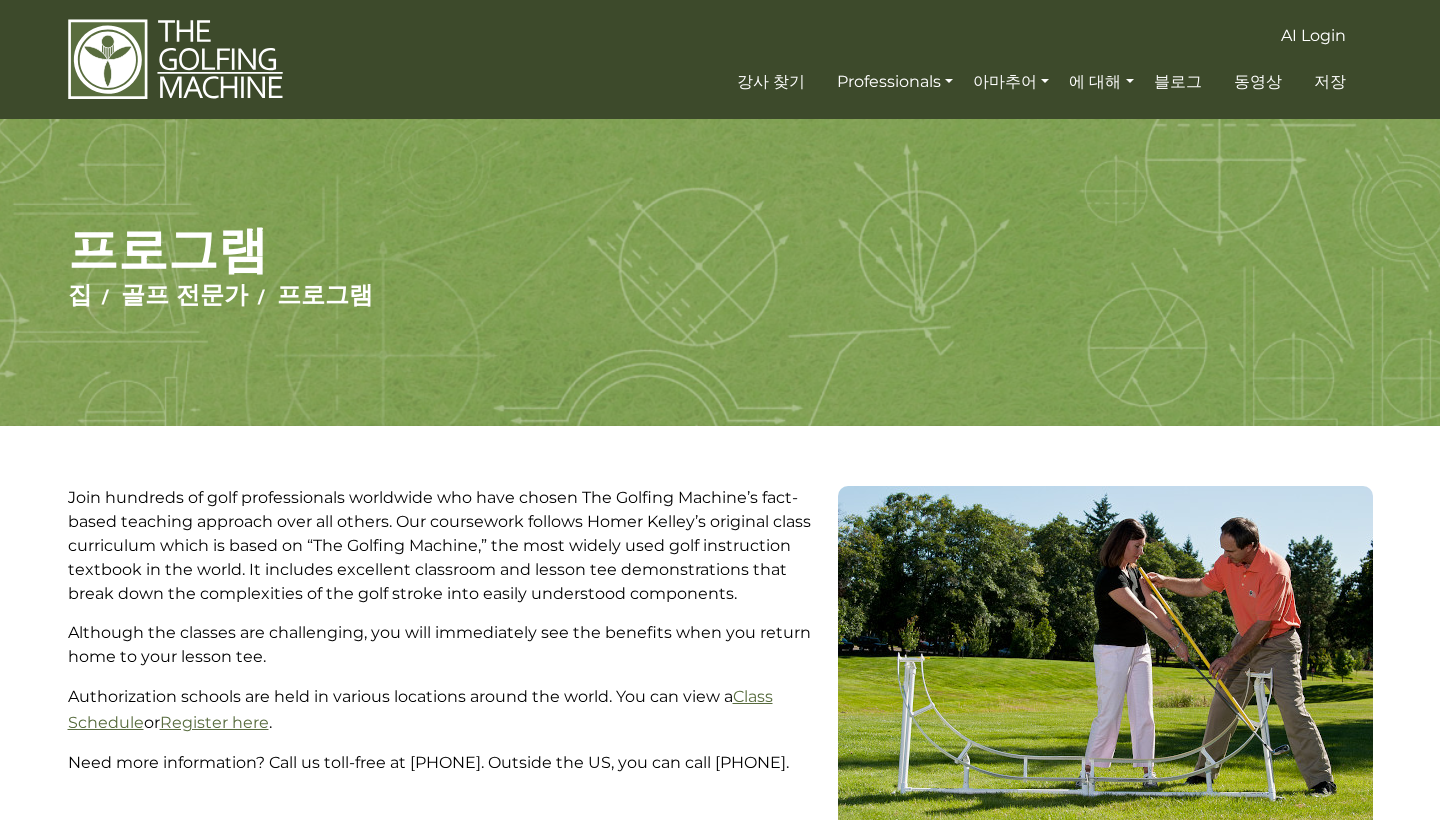 scroll, scrollTop: 0, scrollLeft: 0, axis: both 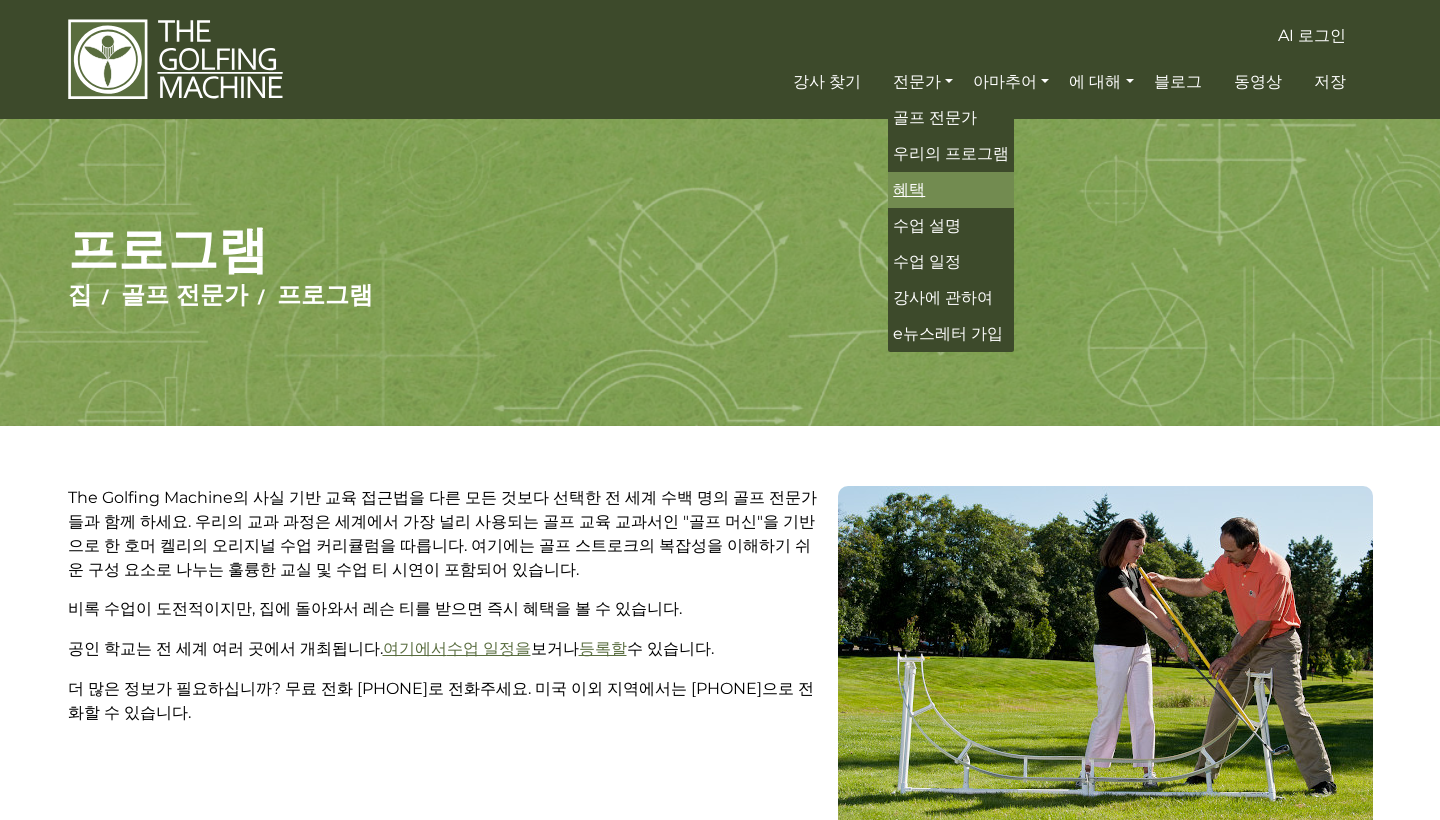 click on "혜택" at bounding box center (909, 189) 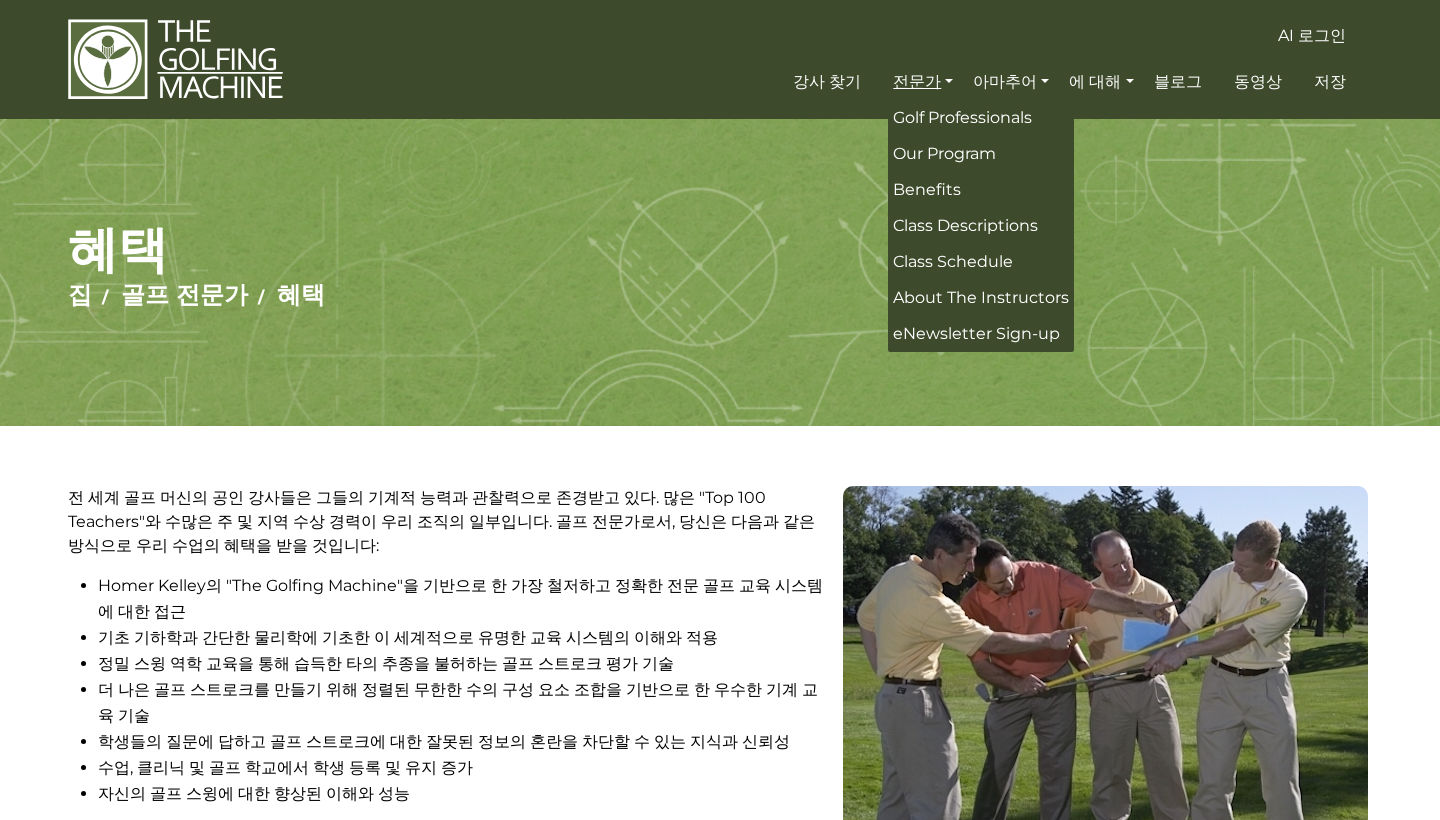 scroll, scrollTop: 0, scrollLeft: 0, axis: both 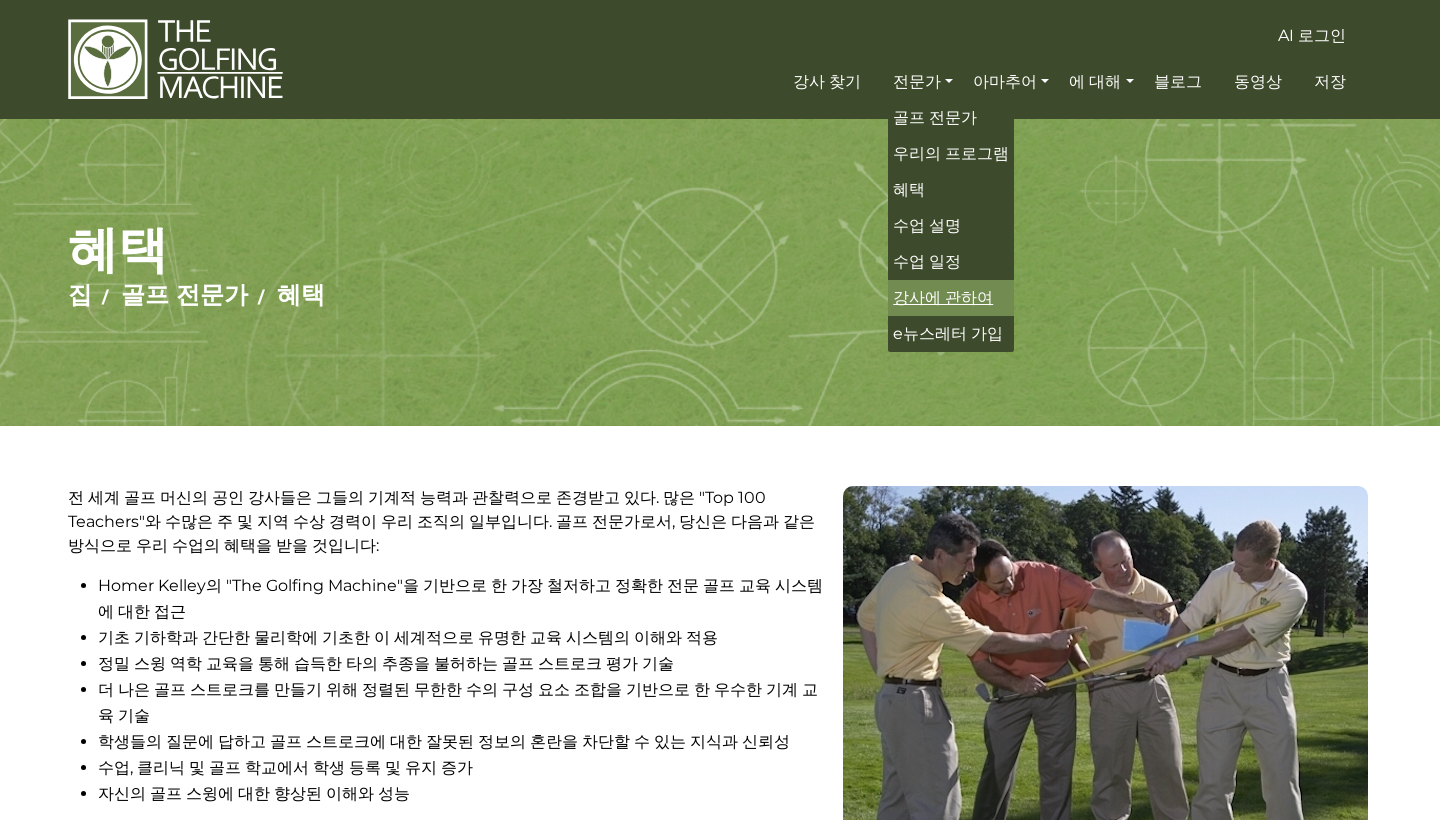 click on "강사에 관하여" at bounding box center [943, 297] 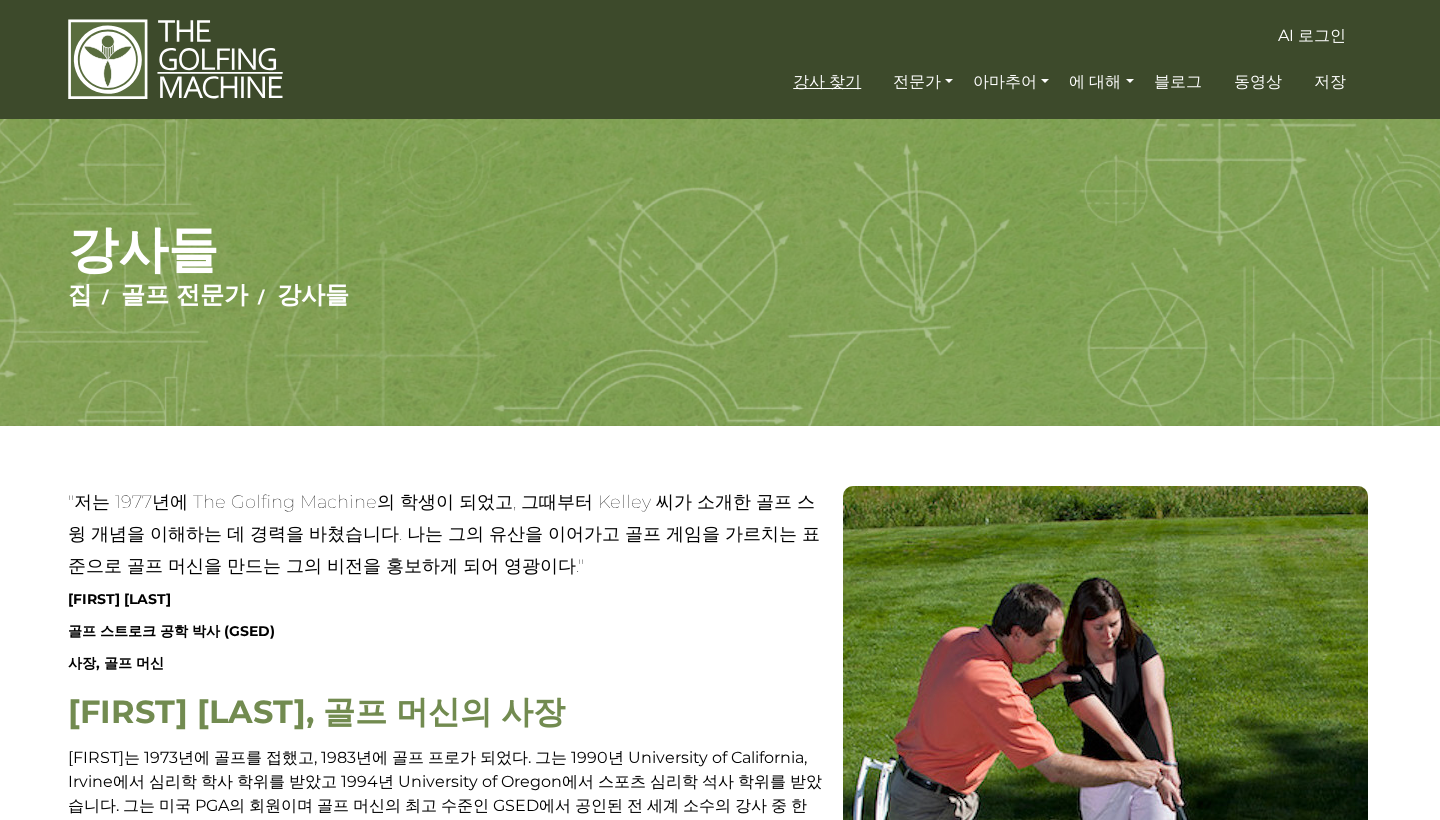 scroll, scrollTop: 0, scrollLeft: 0, axis: both 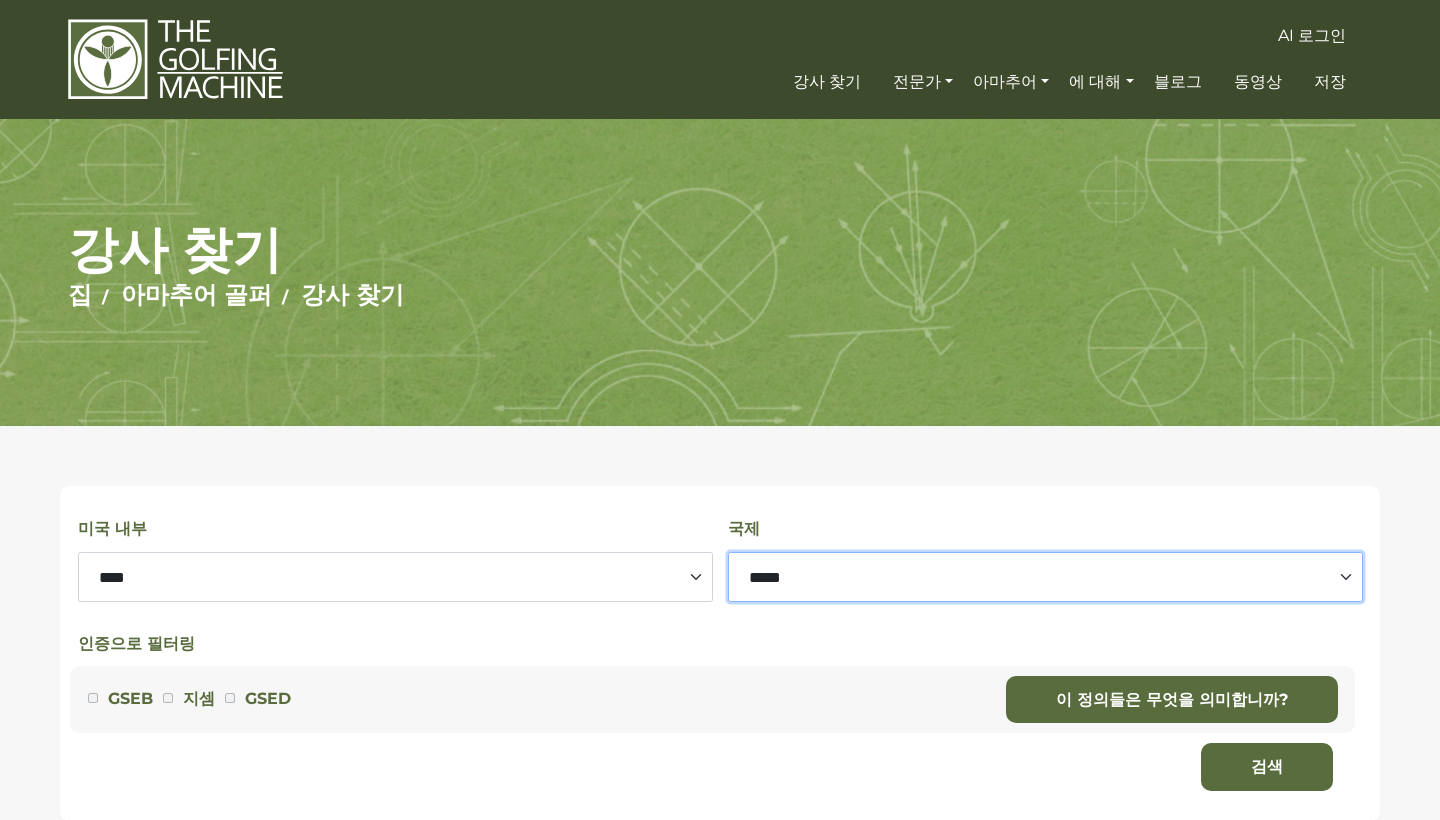 select on "**********" 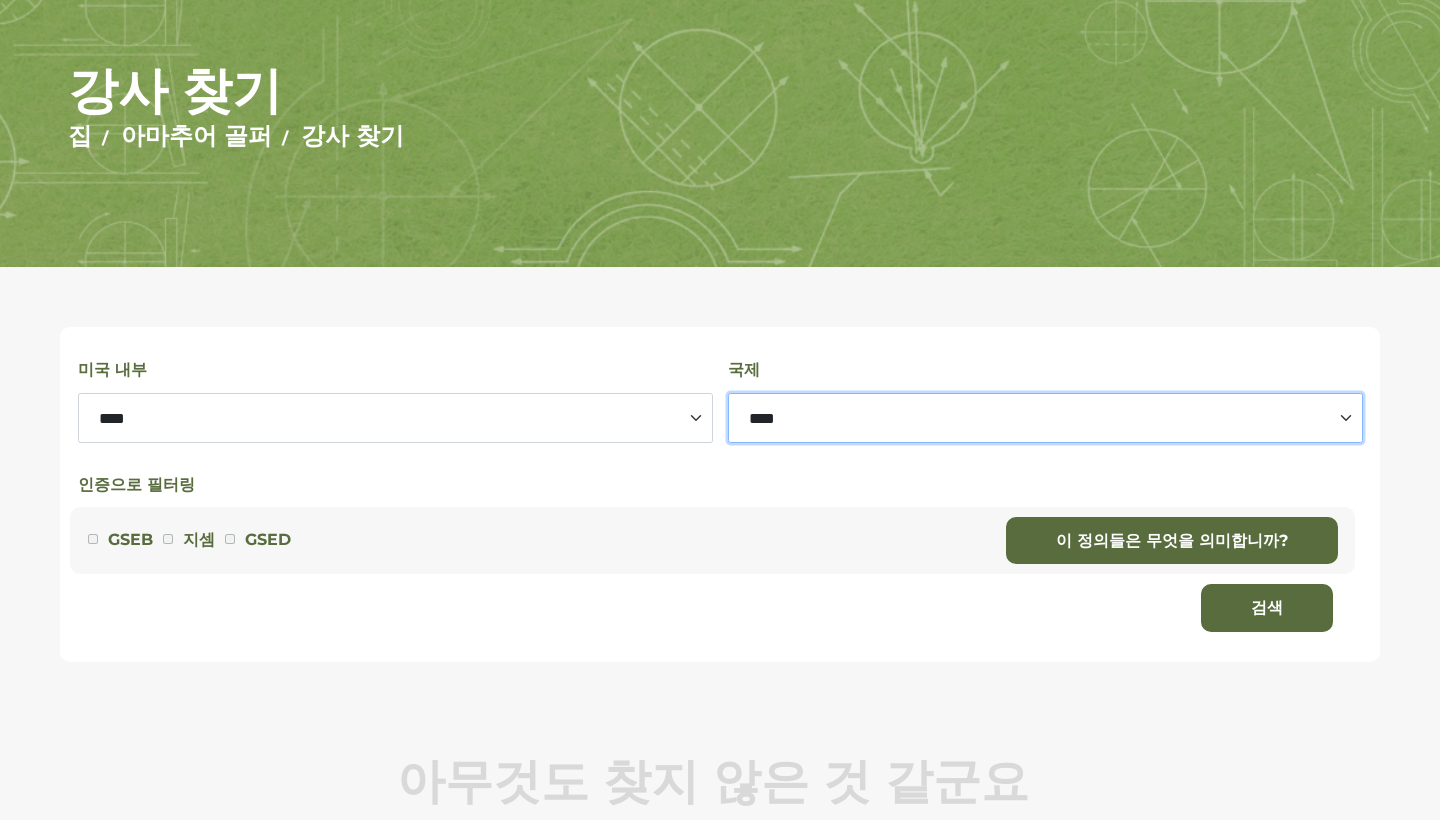 scroll, scrollTop: 165, scrollLeft: 0, axis: vertical 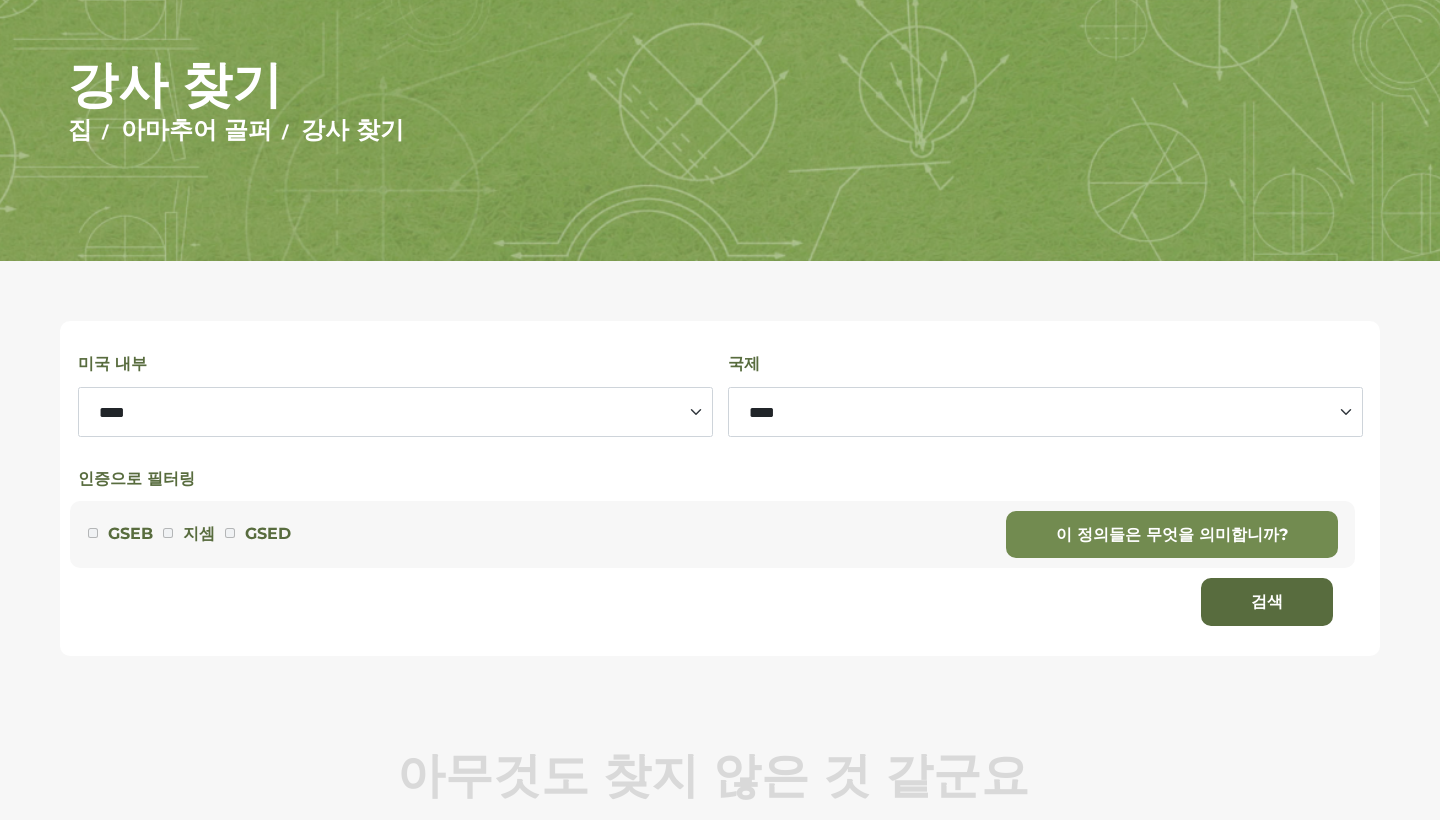 click on "이 정의들은 무엇을 의미합니까?" at bounding box center (1172, 535) 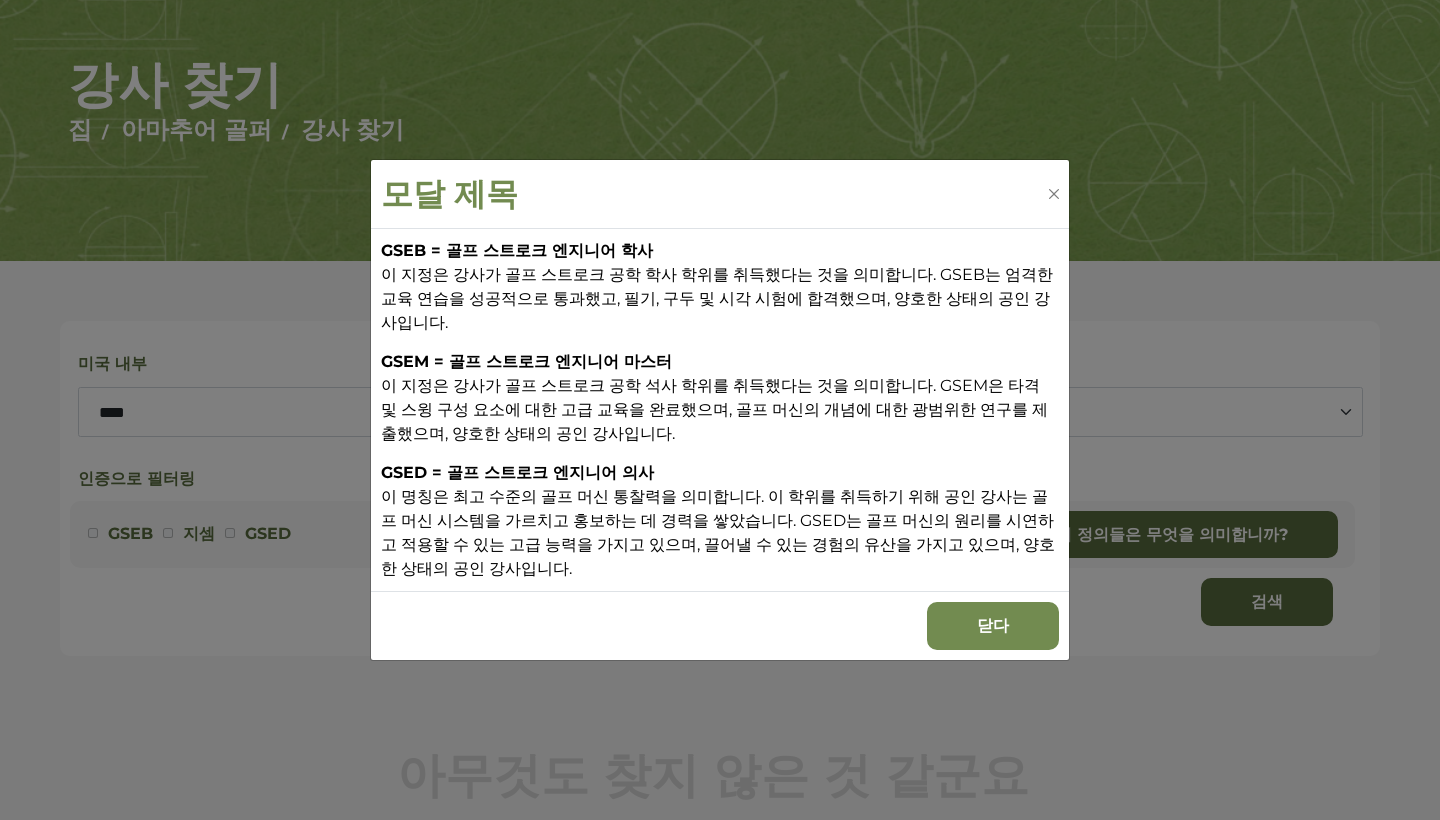 click on "닫다" at bounding box center [993, 626] 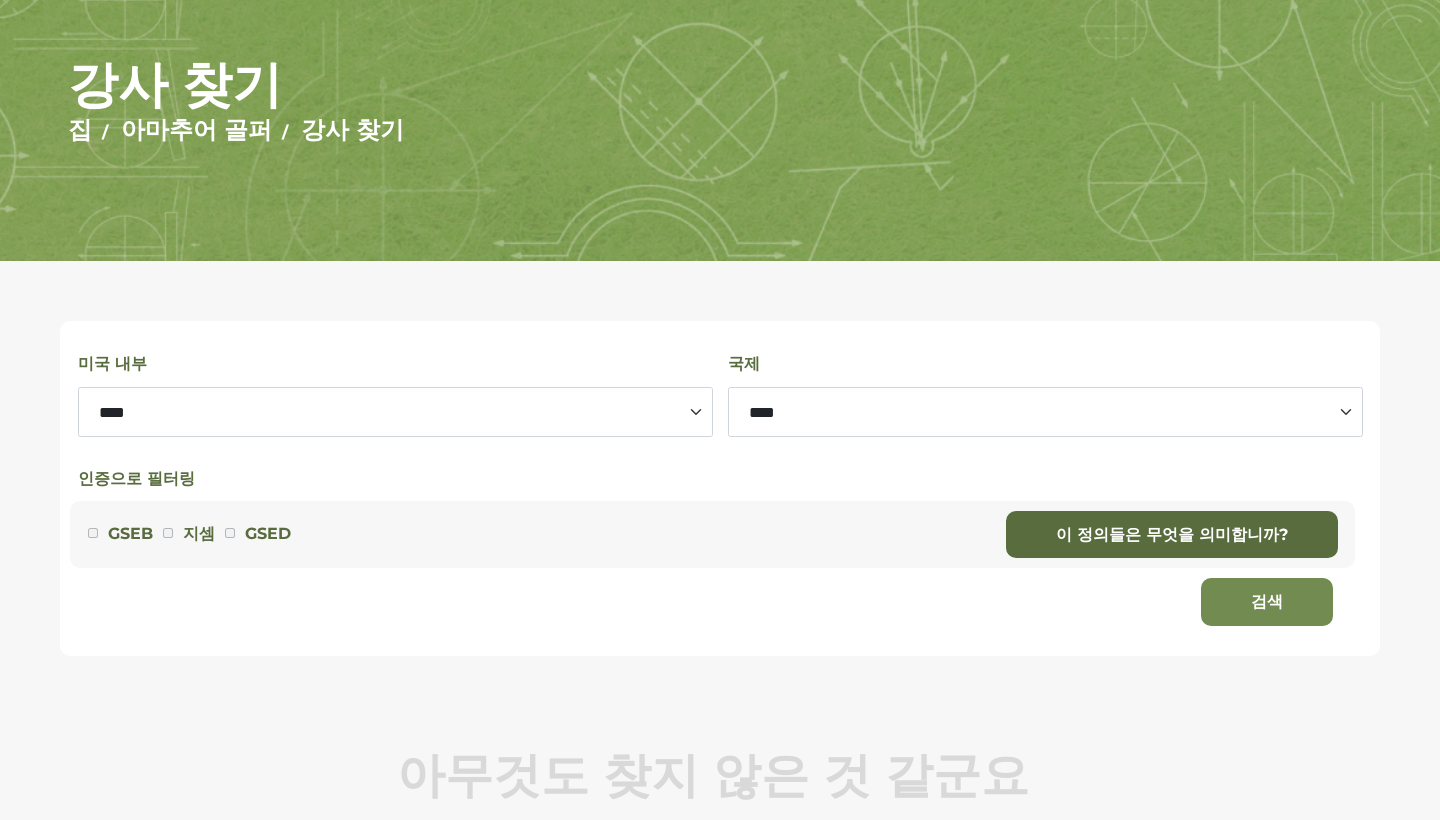 click on "검색" at bounding box center [1267, 602] 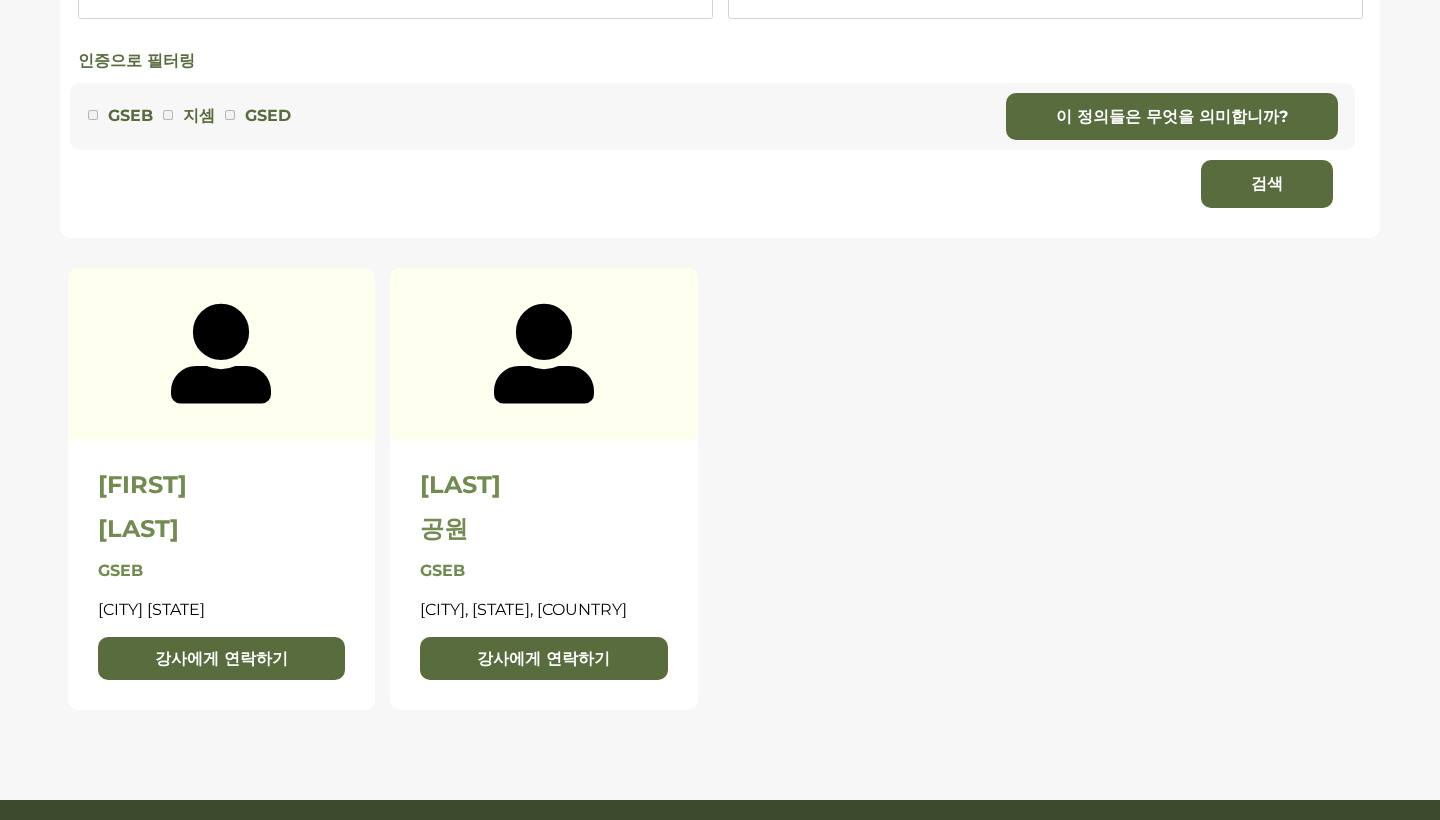 scroll, scrollTop: 615, scrollLeft: 0, axis: vertical 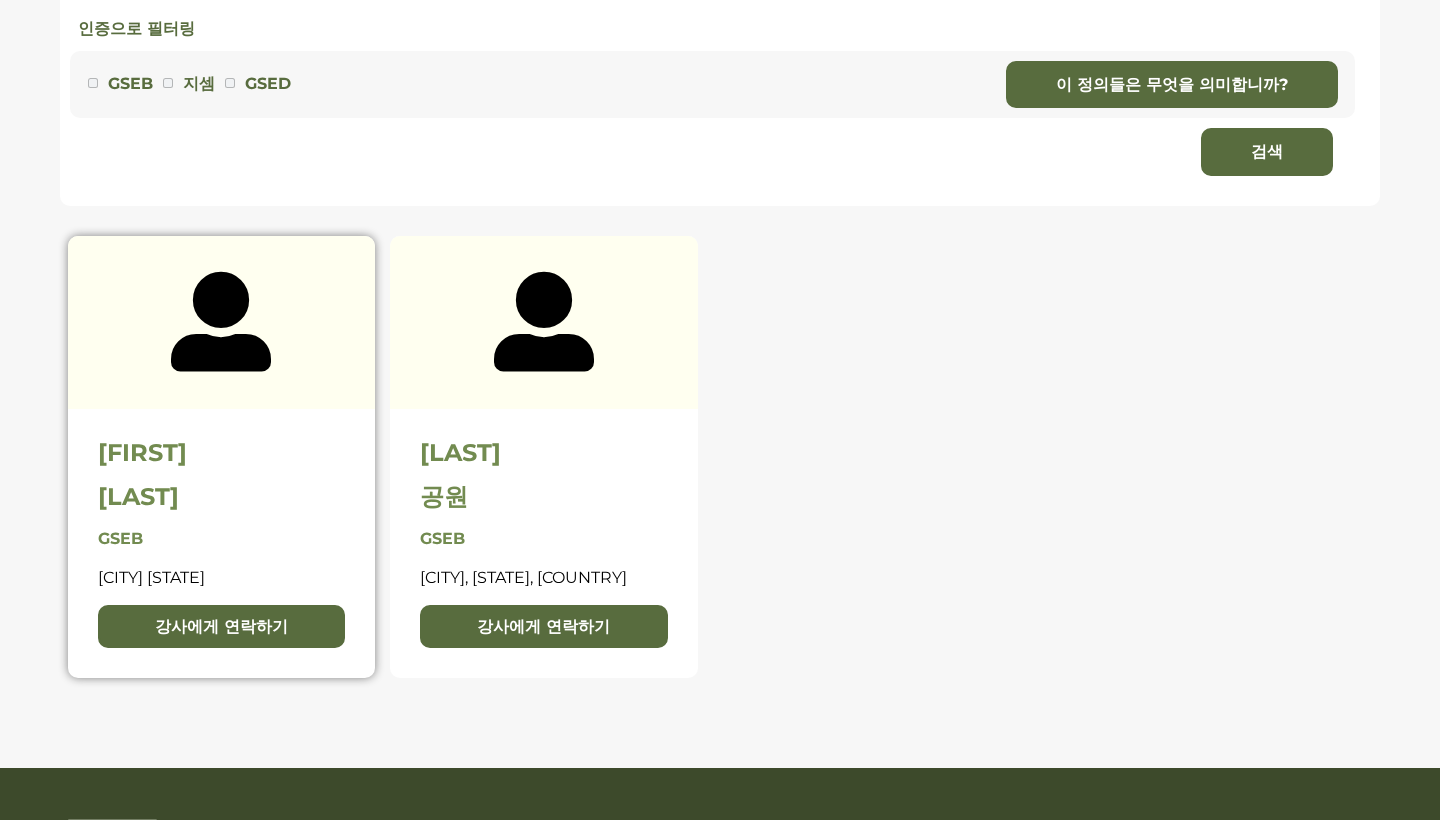 click at bounding box center [221, 322] 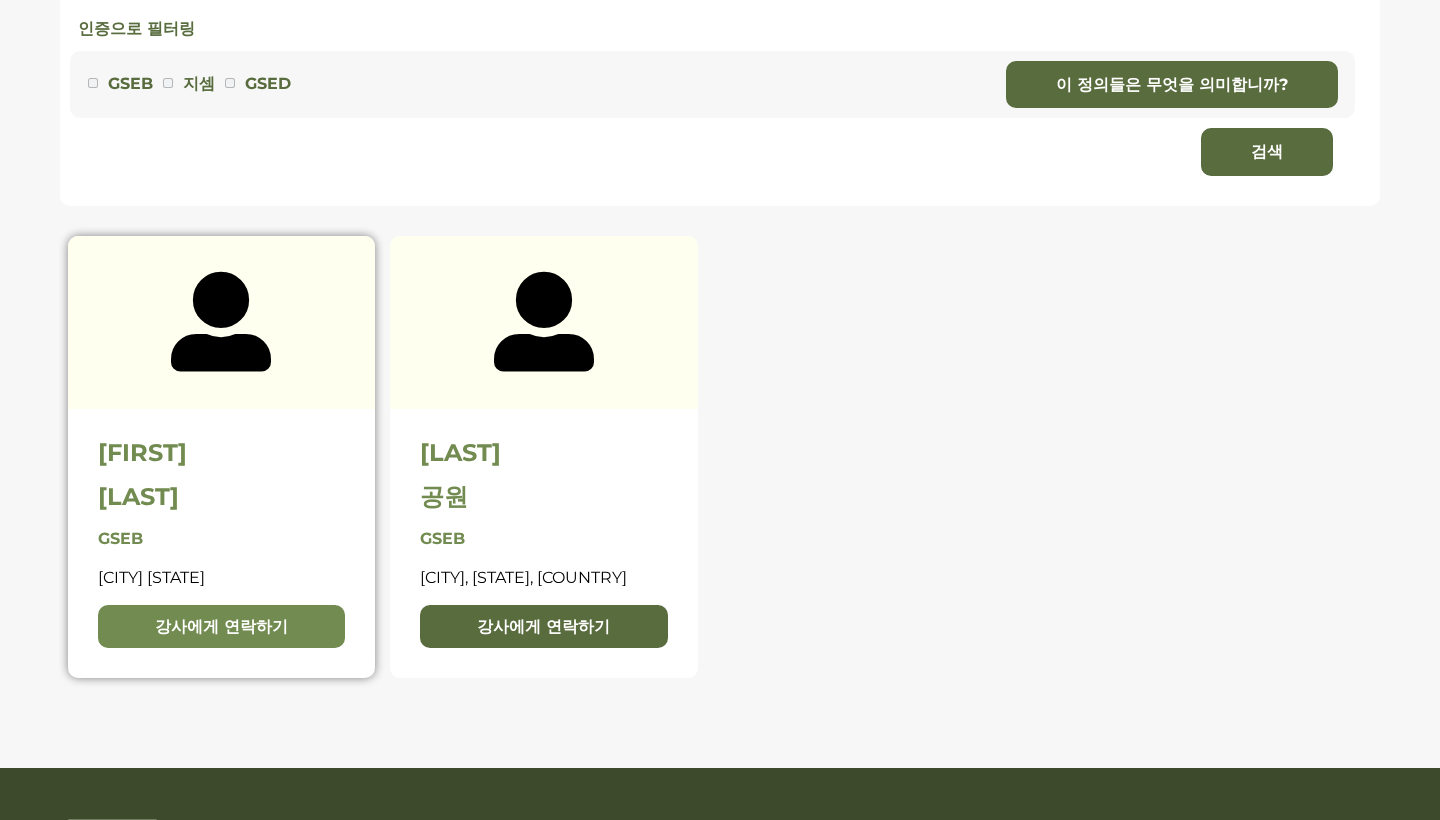 click on "강사에게 연락하기" at bounding box center [222, 627] 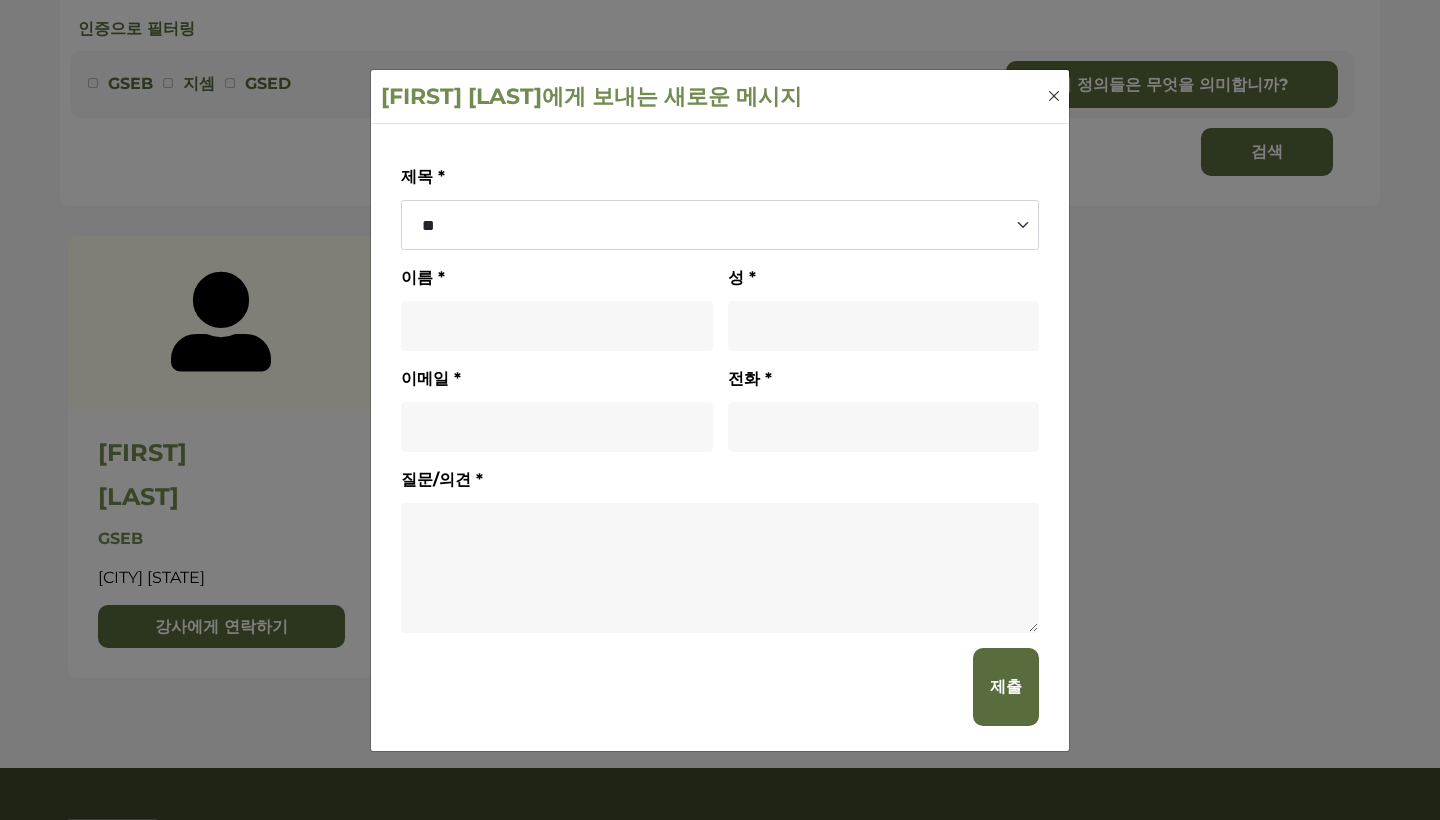 click at bounding box center (1054, 96) 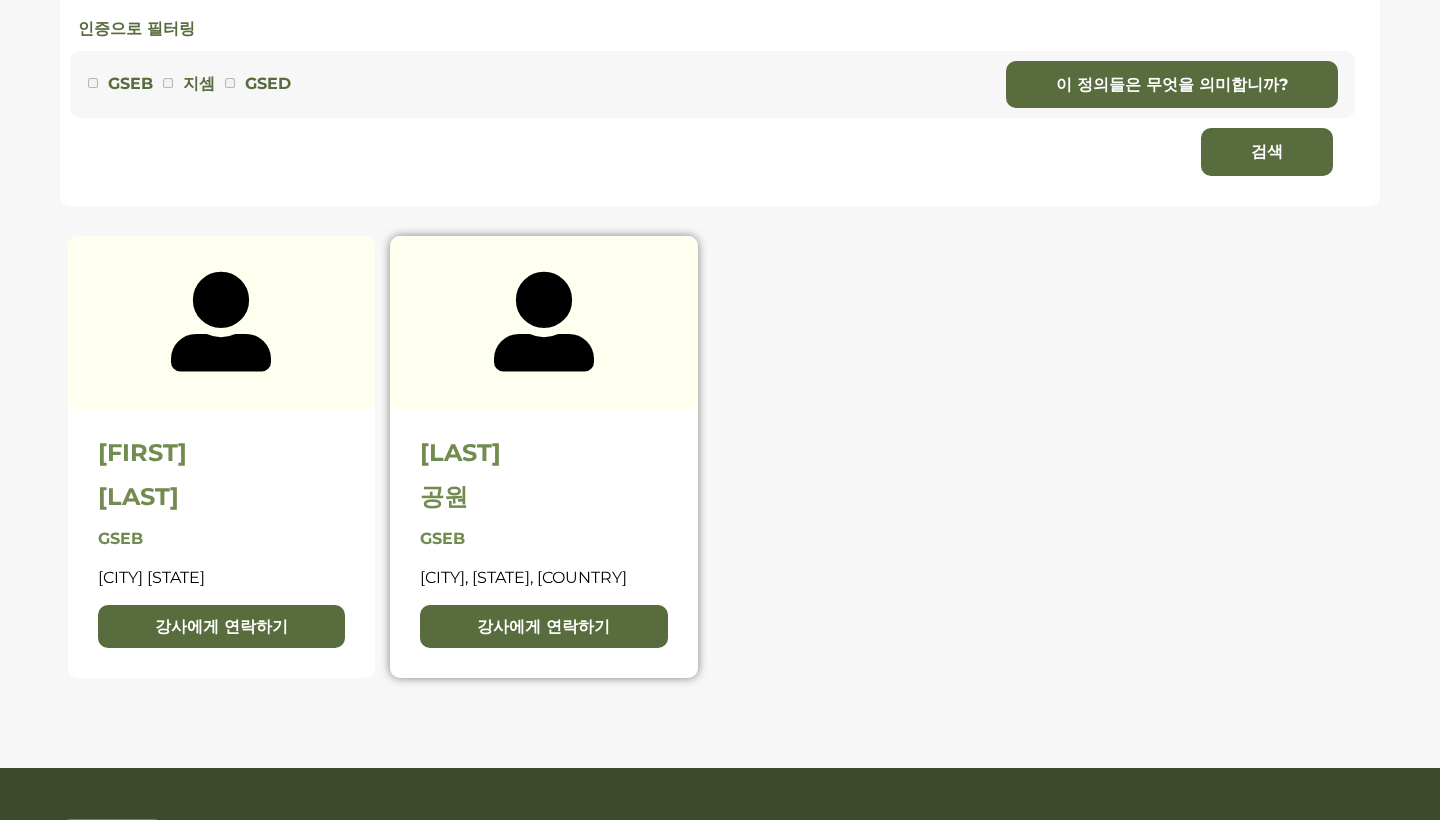 click on "웡
공원
GSEB
서울, 경기도, 대한민국
강사에게 연락하기" at bounding box center [544, 543] 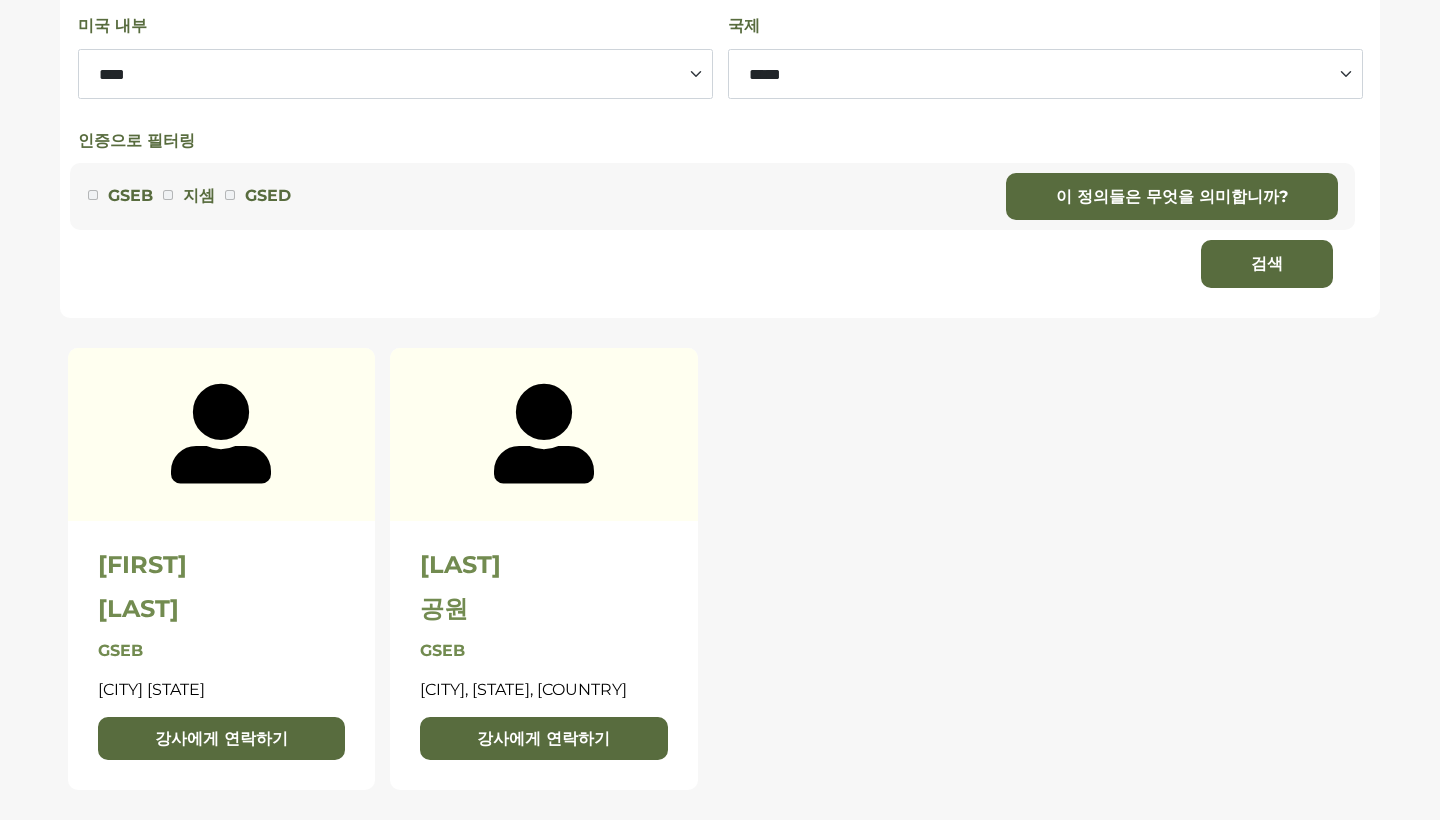scroll, scrollTop: 505, scrollLeft: 0, axis: vertical 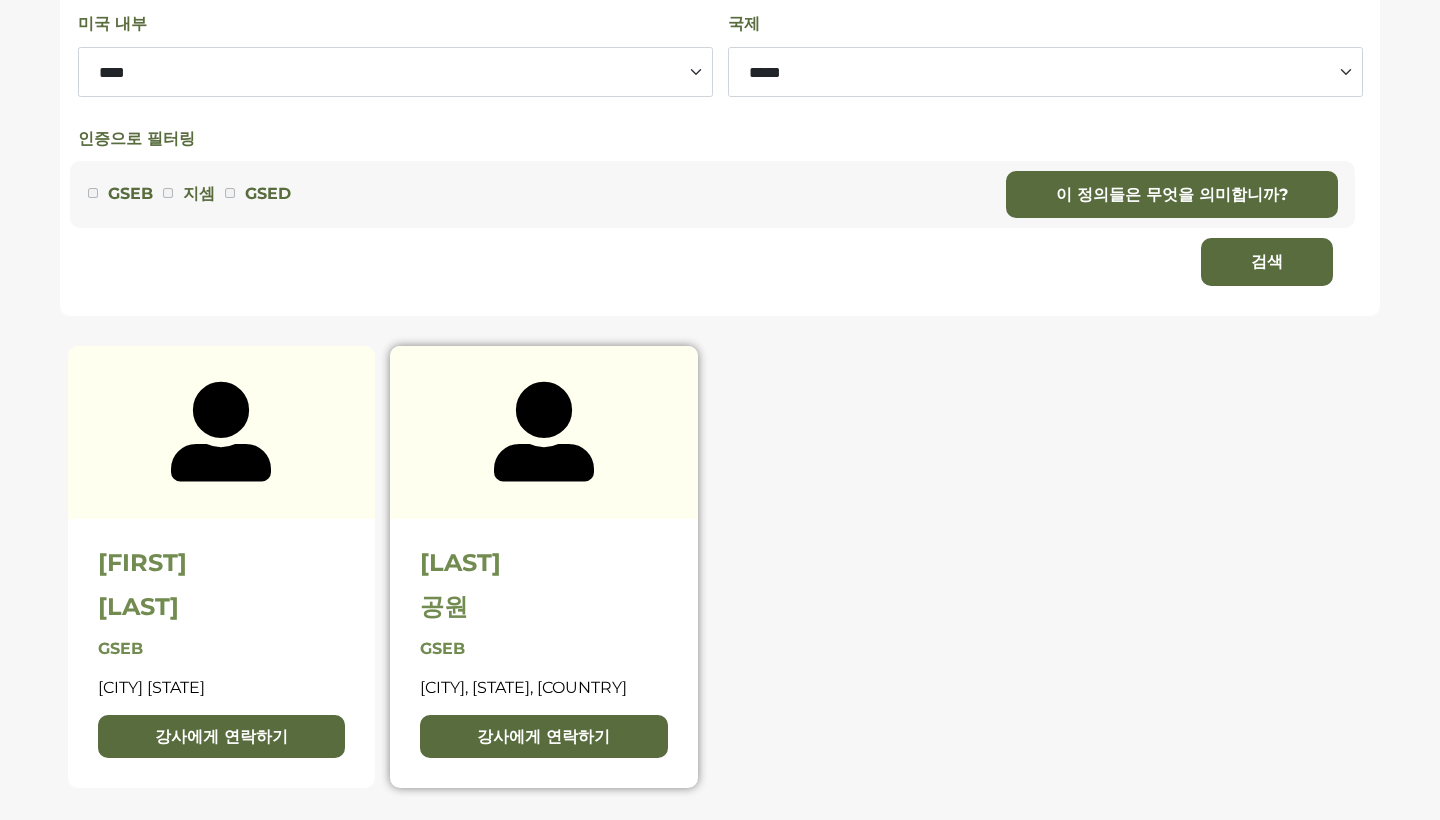 click on "웡" at bounding box center [222, 563] 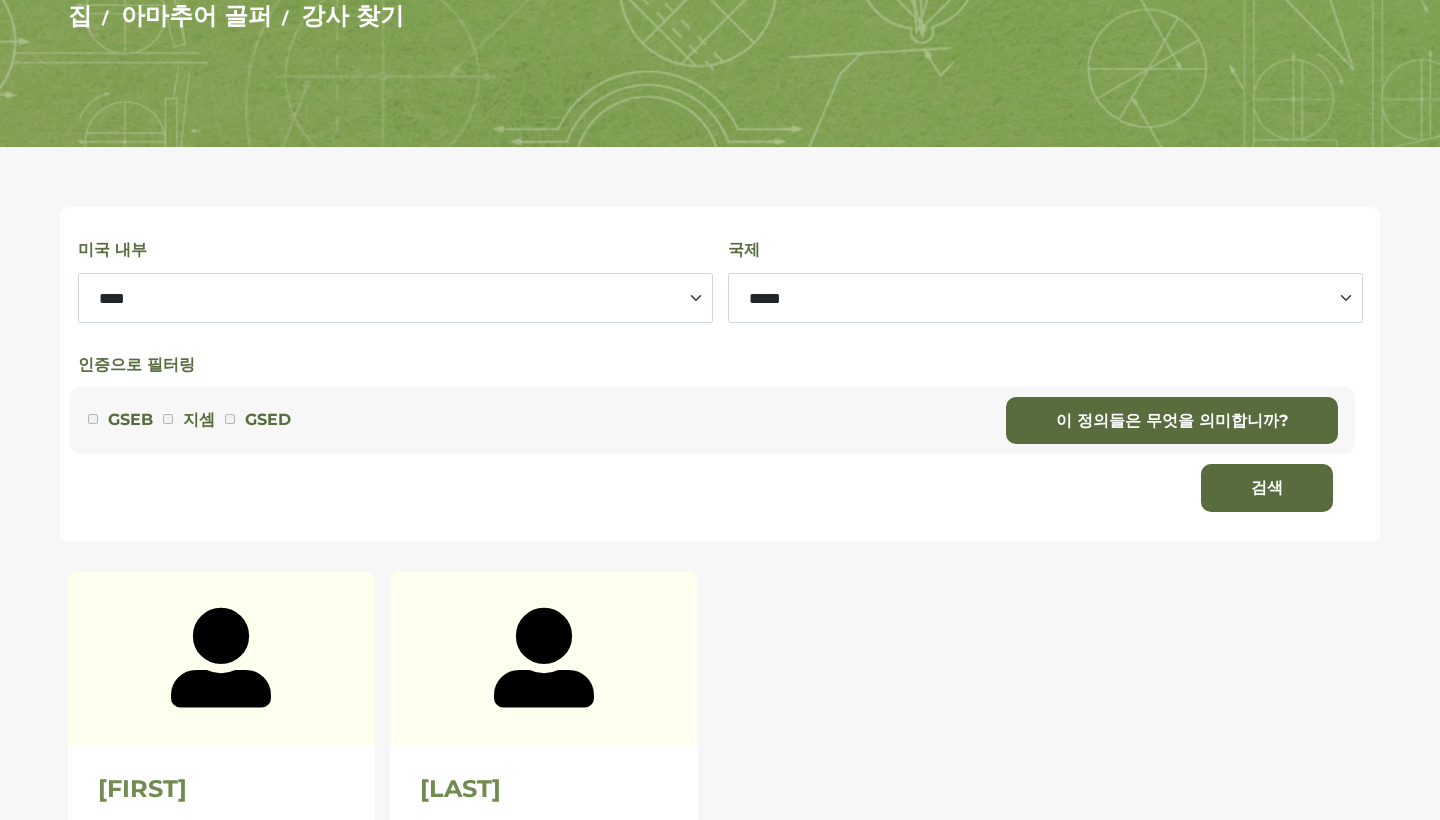 scroll, scrollTop: 282, scrollLeft: 0, axis: vertical 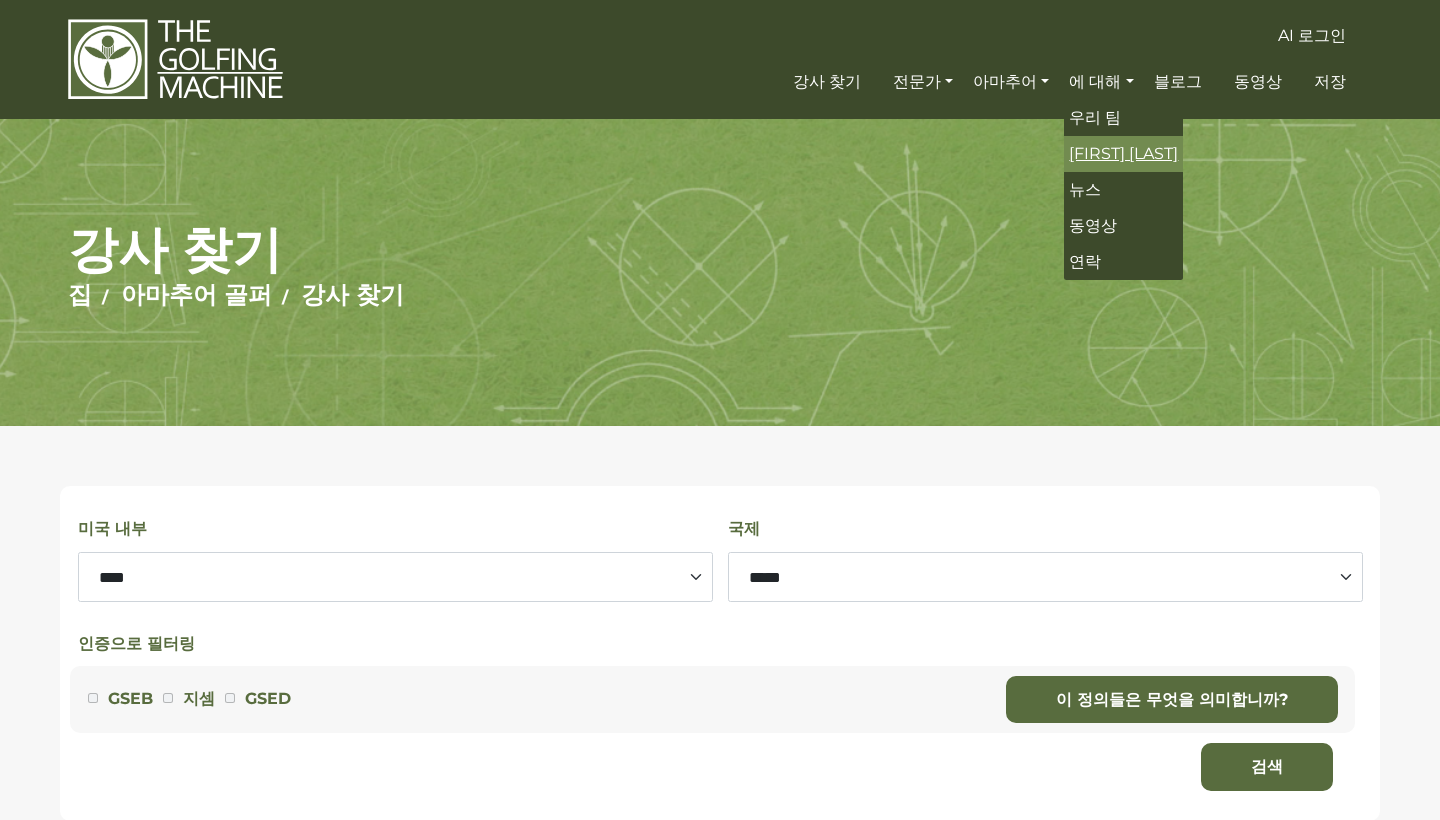 click on "[FIRST] [LAST]" at bounding box center (1123, 153) 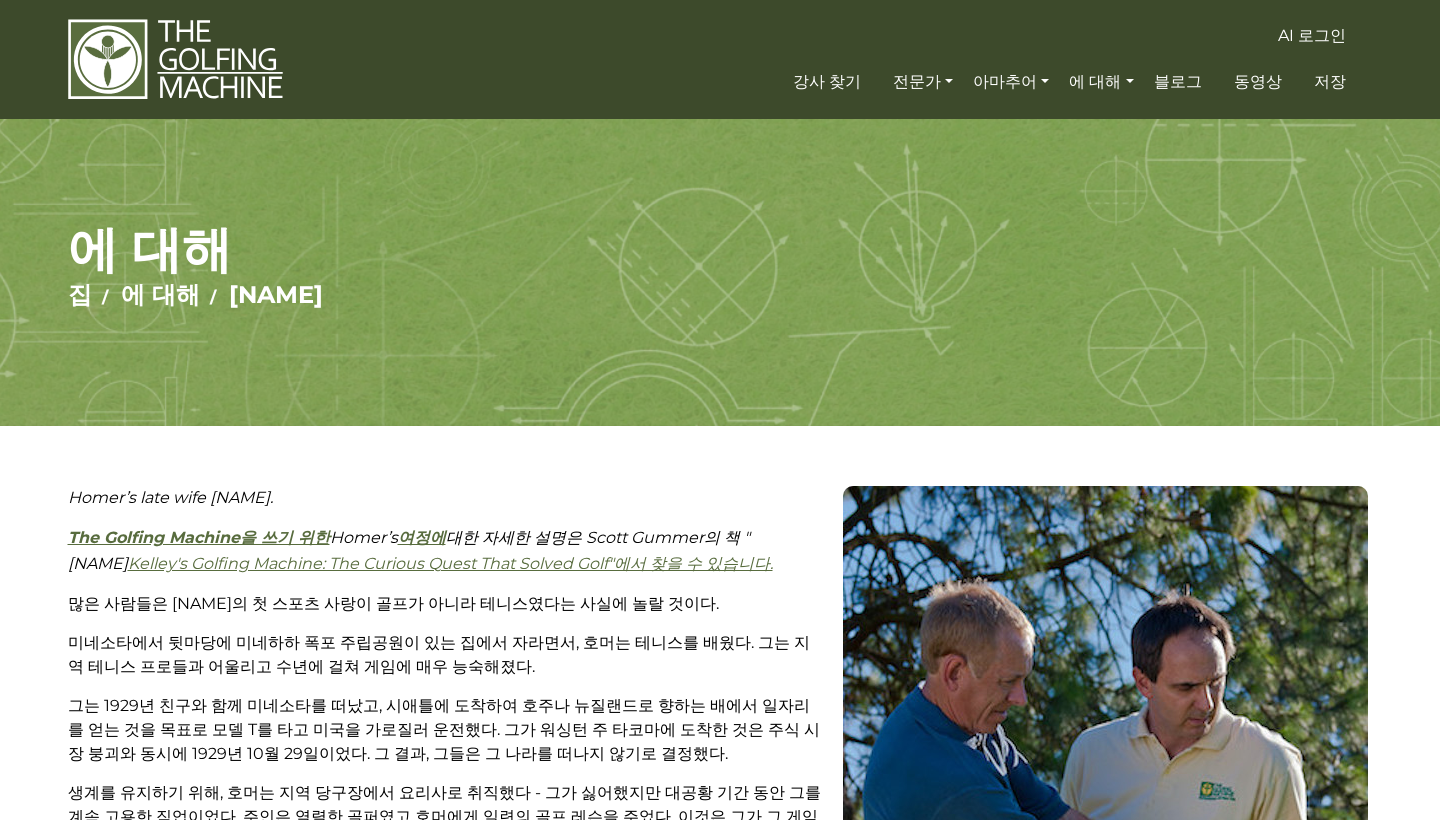 scroll, scrollTop: 0, scrollLeft: 0, axis: both 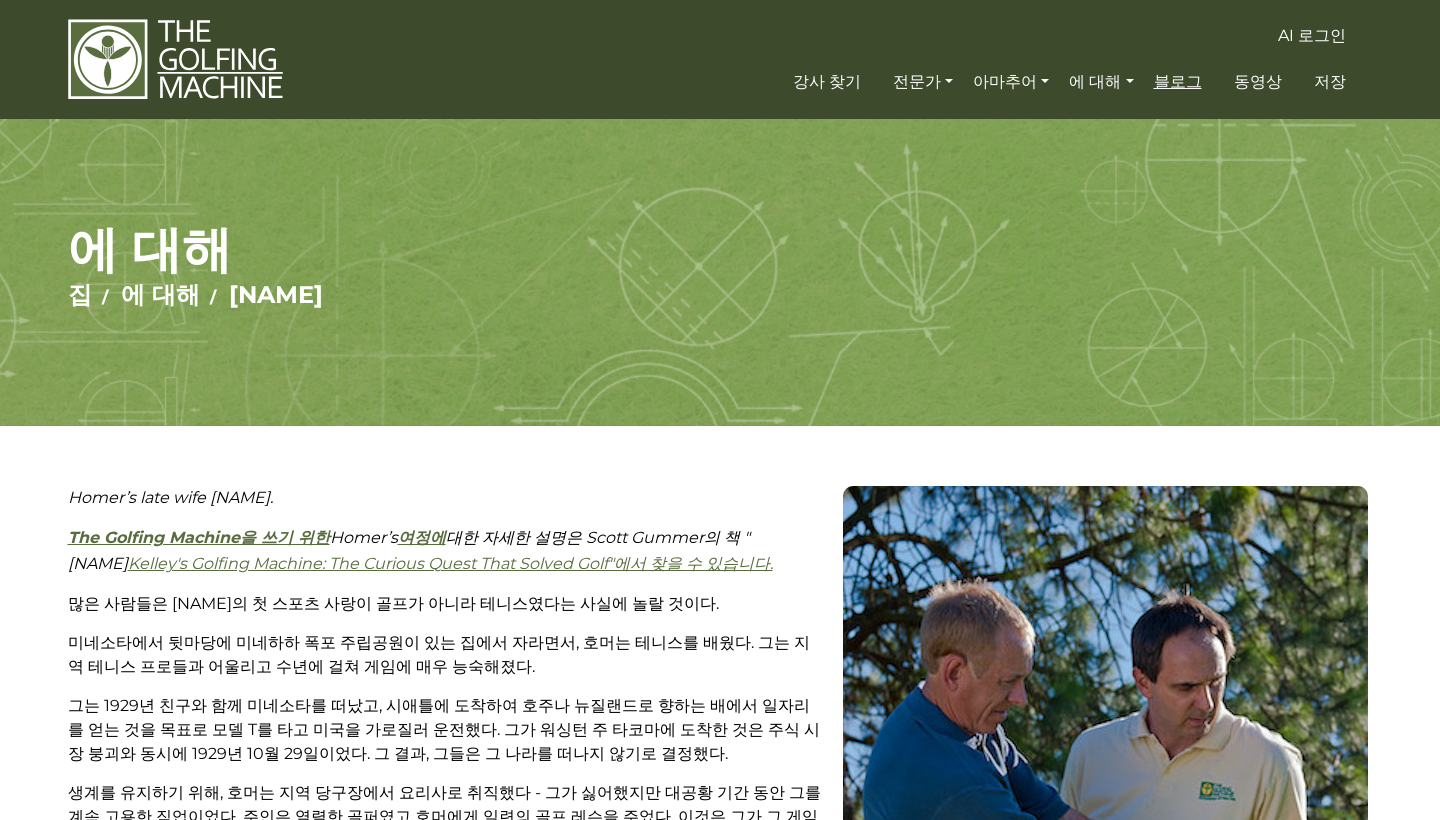 click on "블로그" at bounding box center [1178, 81] 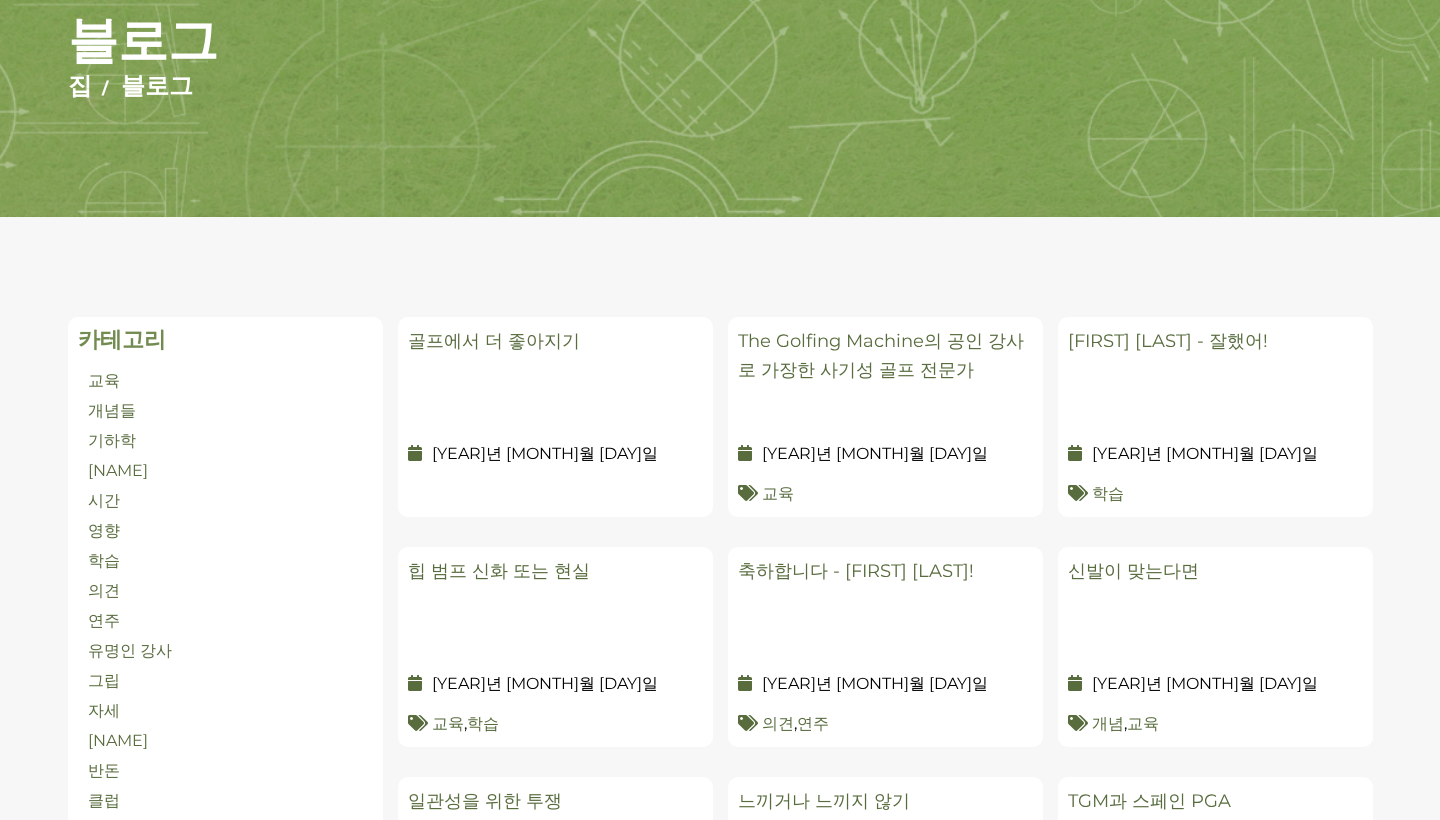 scroll, scrollTop: 249, scrollLeft: 0, axis: vertical 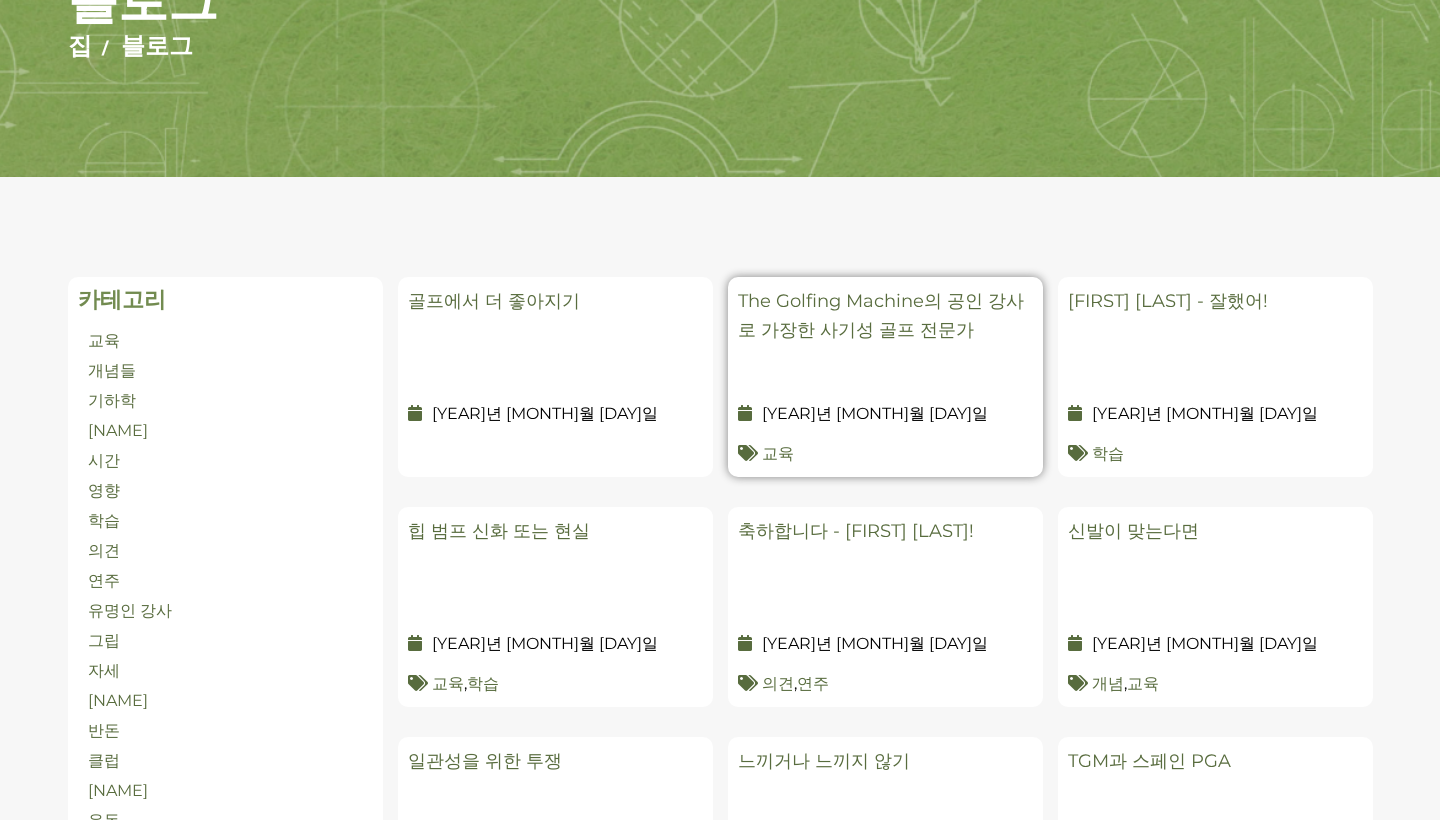 click on "The Golfing Machine의 공인 강사로 가장한 사기성 골프 전문가" at bounding box center (885, 337) 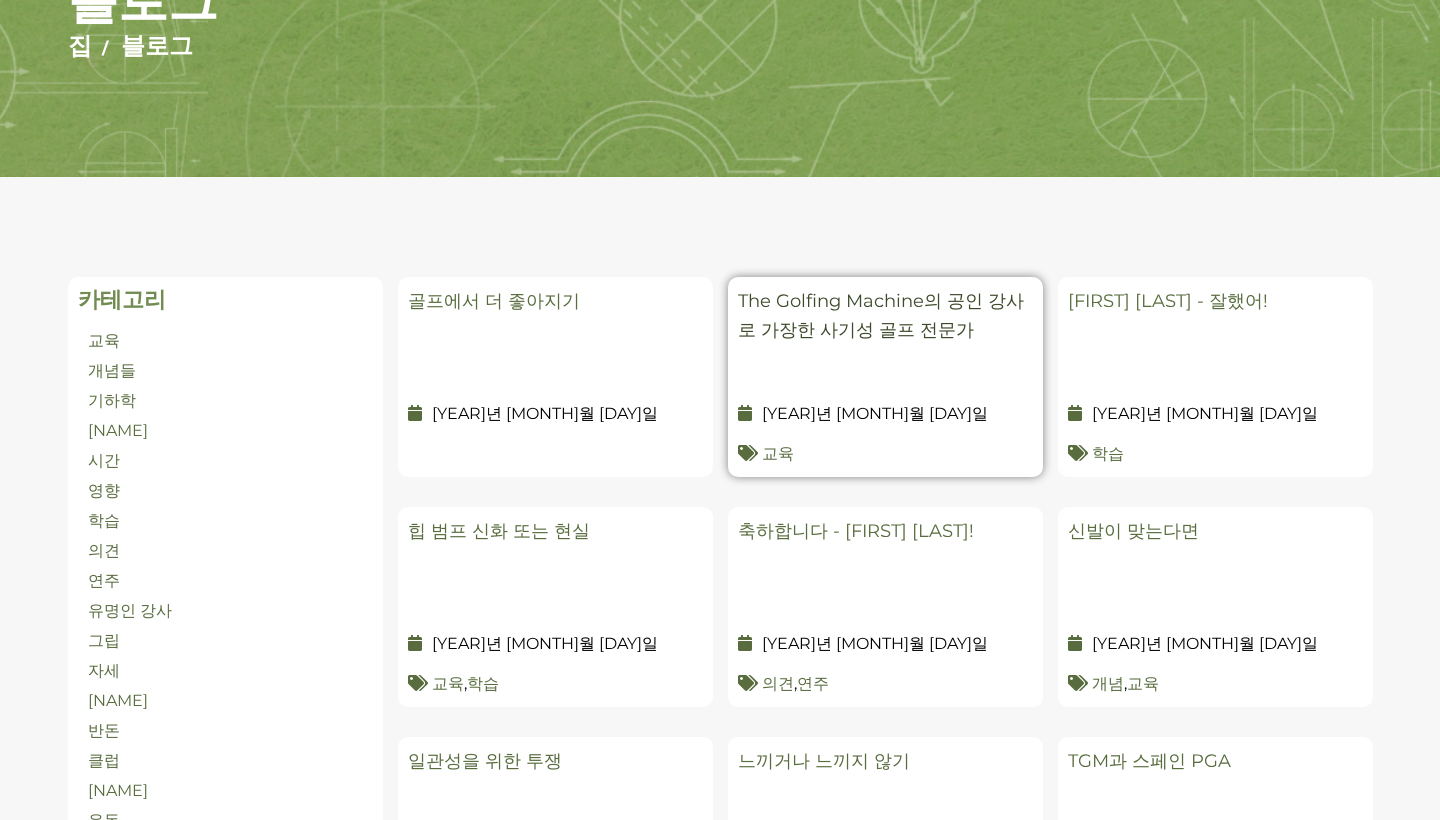 click on "The Golfing Machine의 공인 강사로 가장한 사기성 골프 전문가" at bounding box center [881, 315] 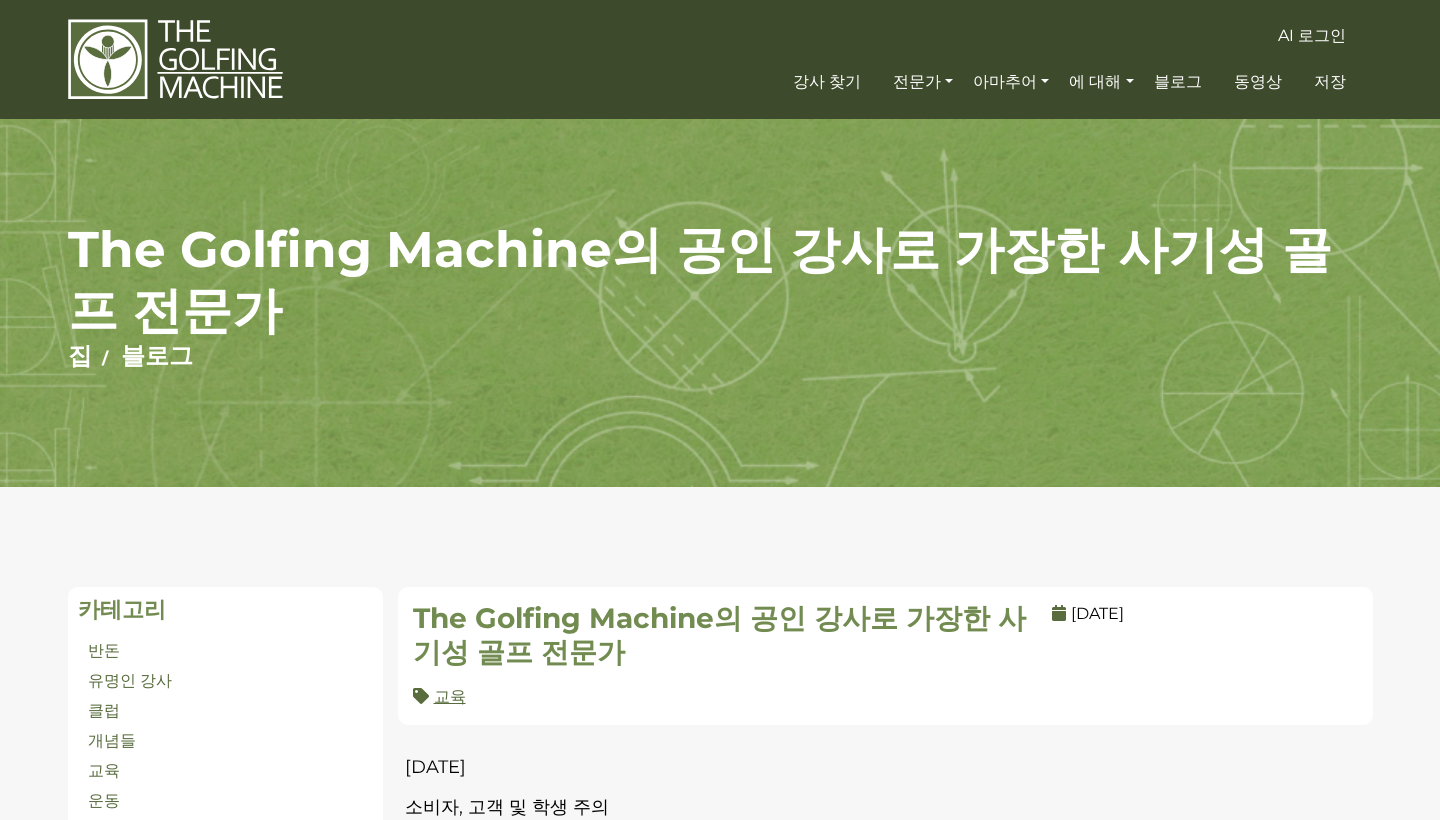 scroll, scrollTop: 0, scrollLeft: 0, axis: both 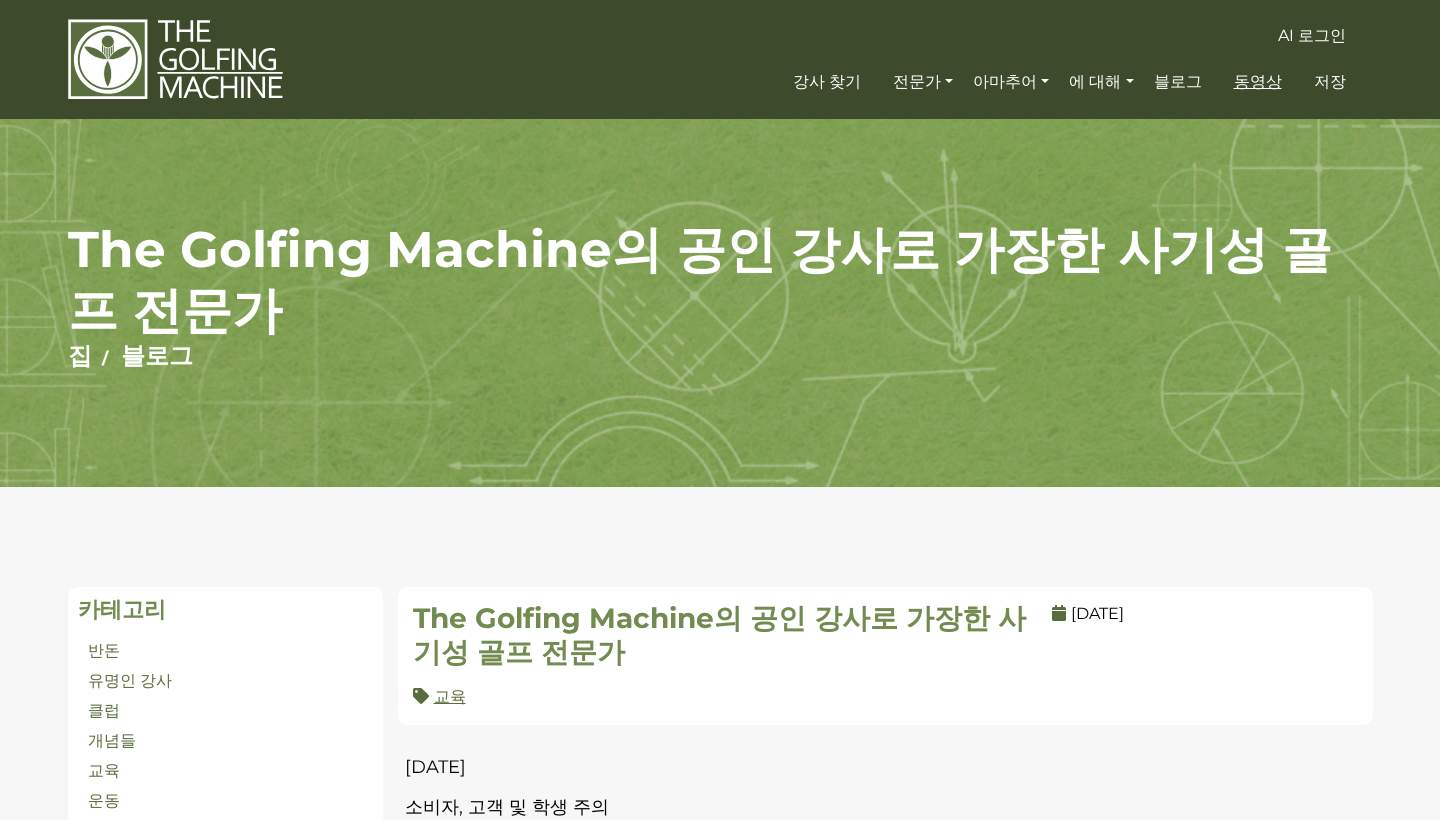 click on "동영상" at bounding box center [1258, 81] 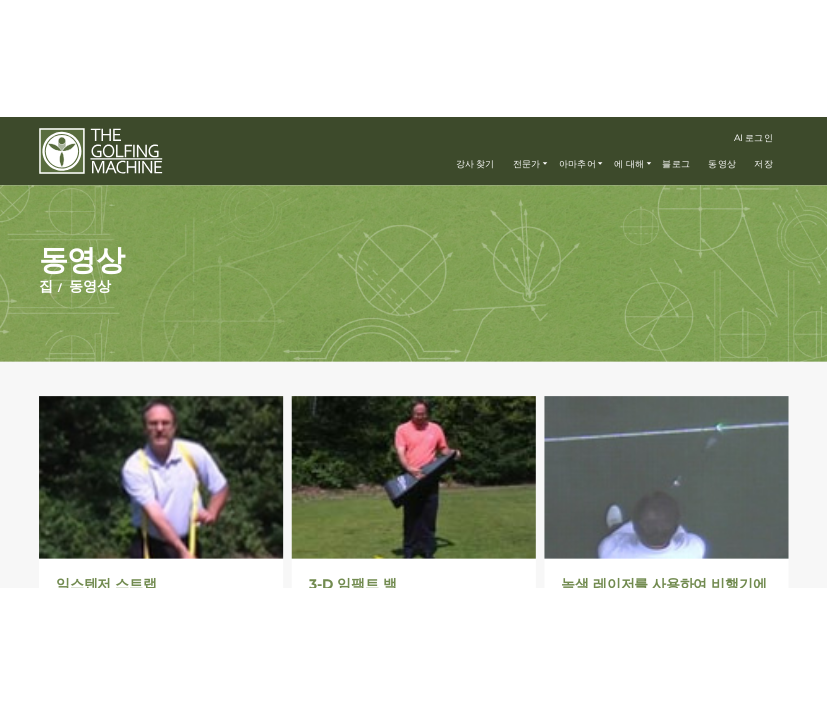scroll, scrollTop: 0, scrollLeft: 0, axis: both 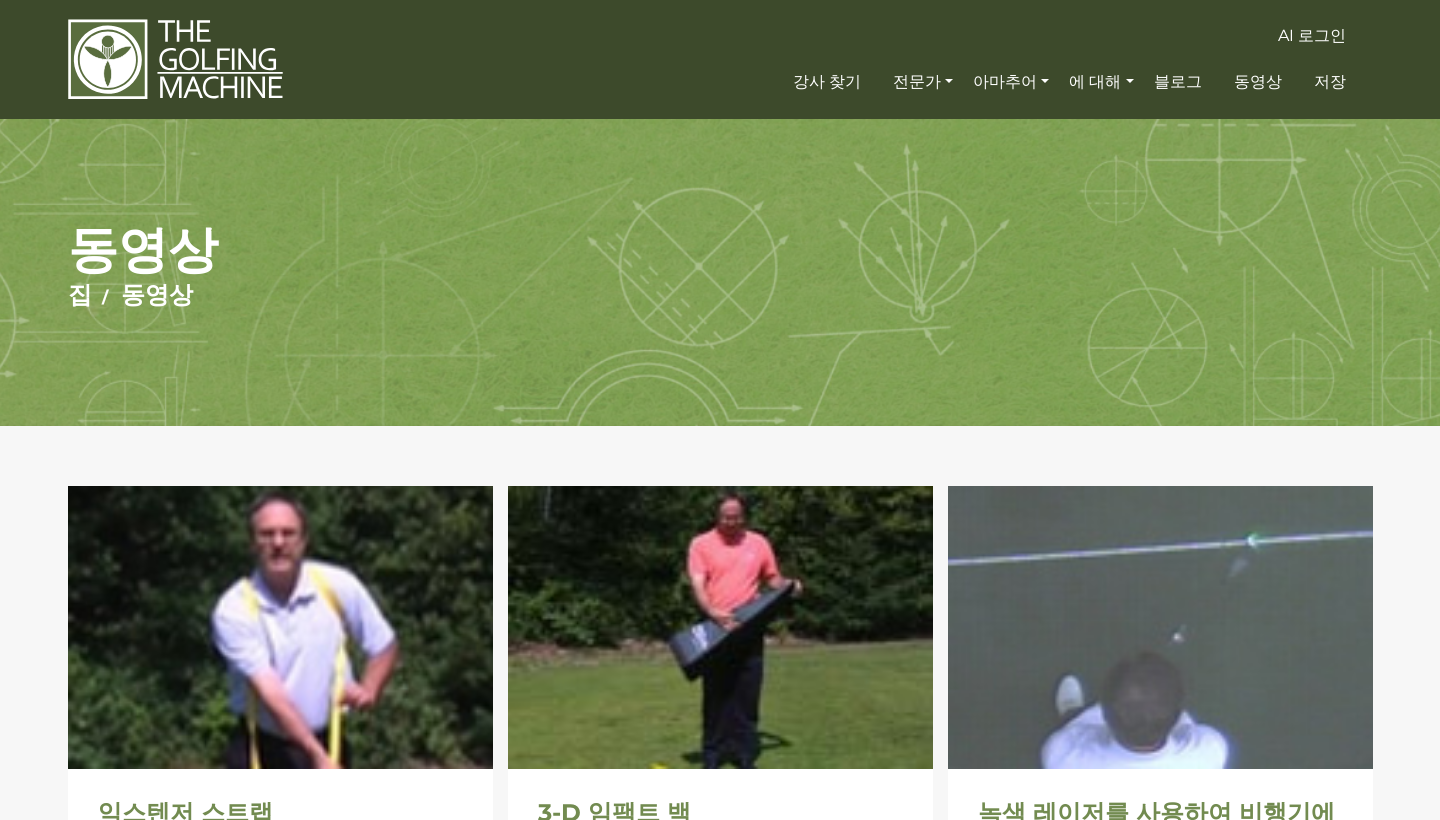 click on "AI 로그인
강사 찾기
전문가
Golf Professionals
Our Program
Benefits
Class Descriptions
Class Schedule
About The Instructors
eNewsletter Sign-up
아마추어
Amateur Golfers
Performance Workshops
Find an instructor
Q & A - Ask an instructor
eNewsletter Sign-up
에 대해
Our Team
[NAME]
News
Videos
Contact
블로그
동영상
저장
AI Login
동영상
집
동영상
익스텐저 스트랩
지금 봐" at bounding box center [720, 1138] 